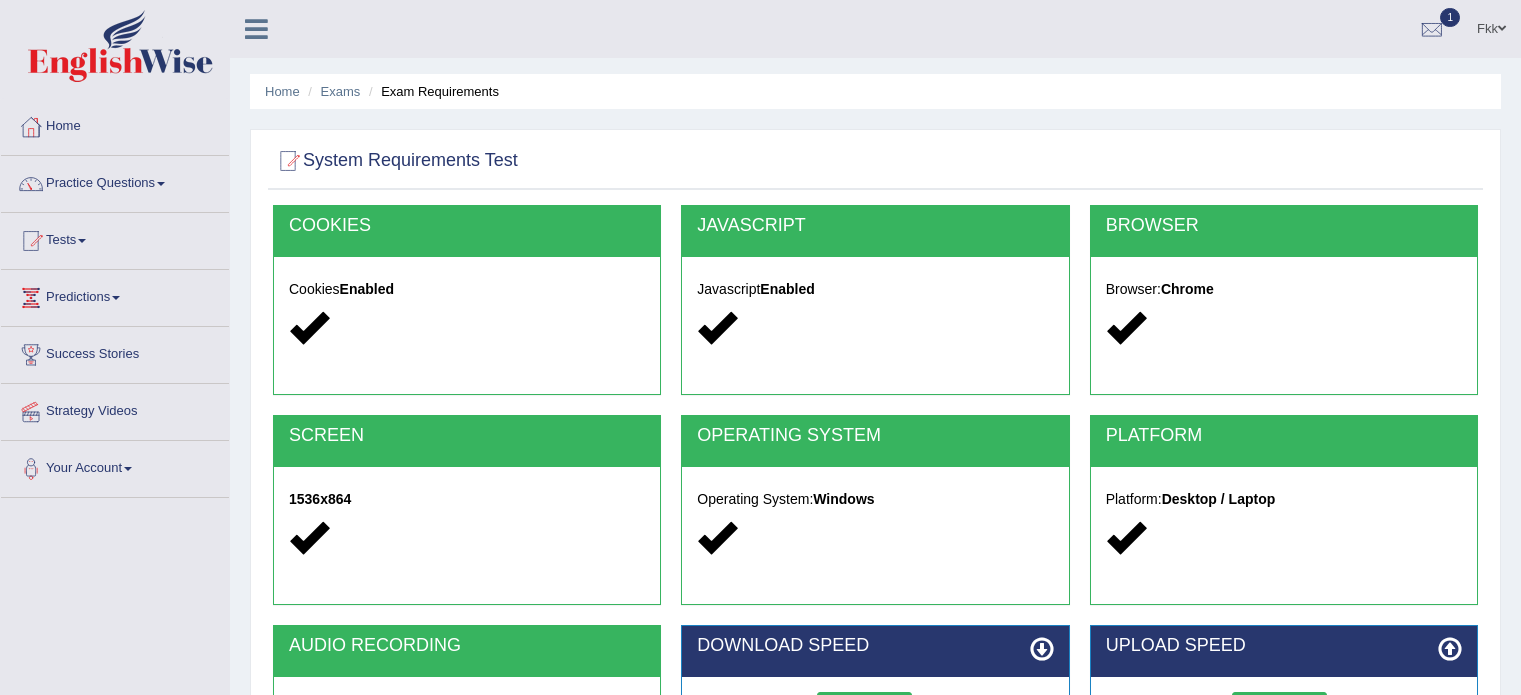 scroll, scrollTop: 276, scrollLeft: 0, axis: vertical 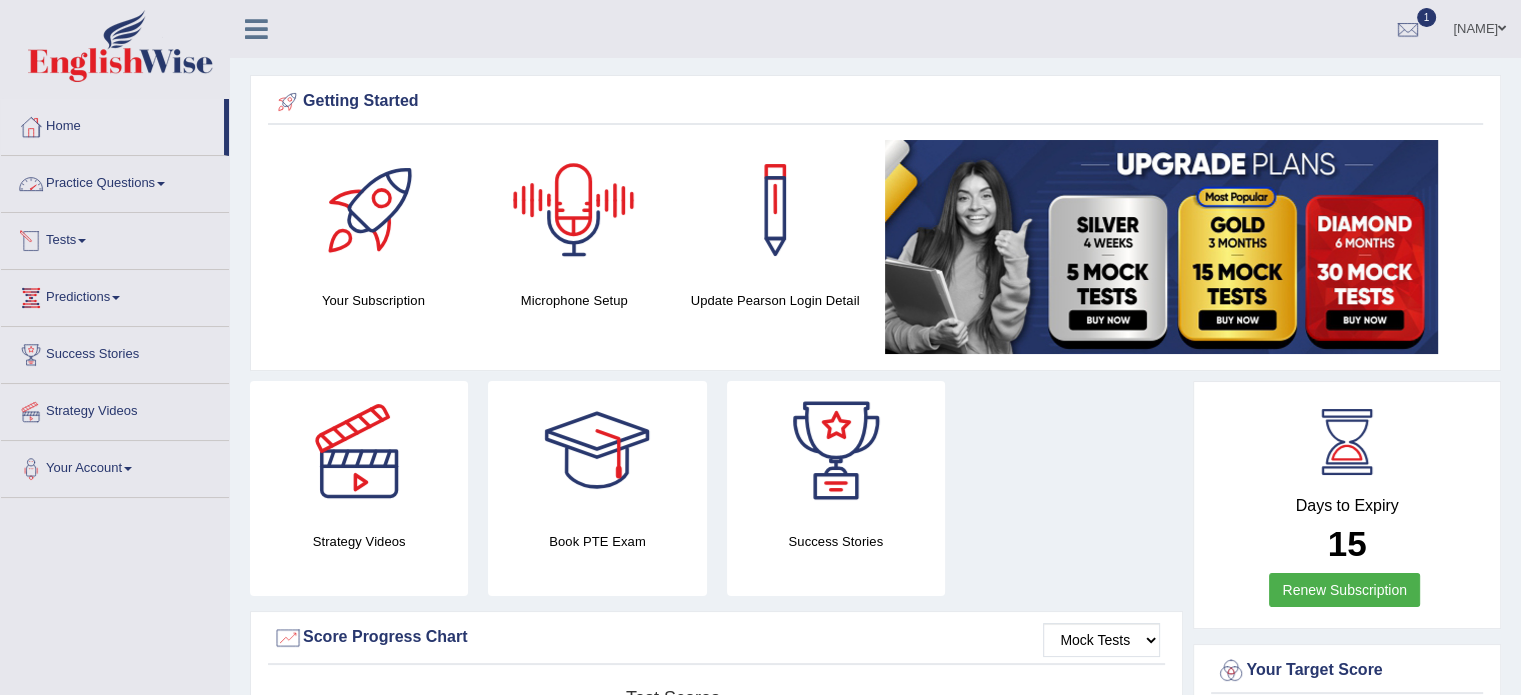 click on "Tests" at bounding box center [115, 238] 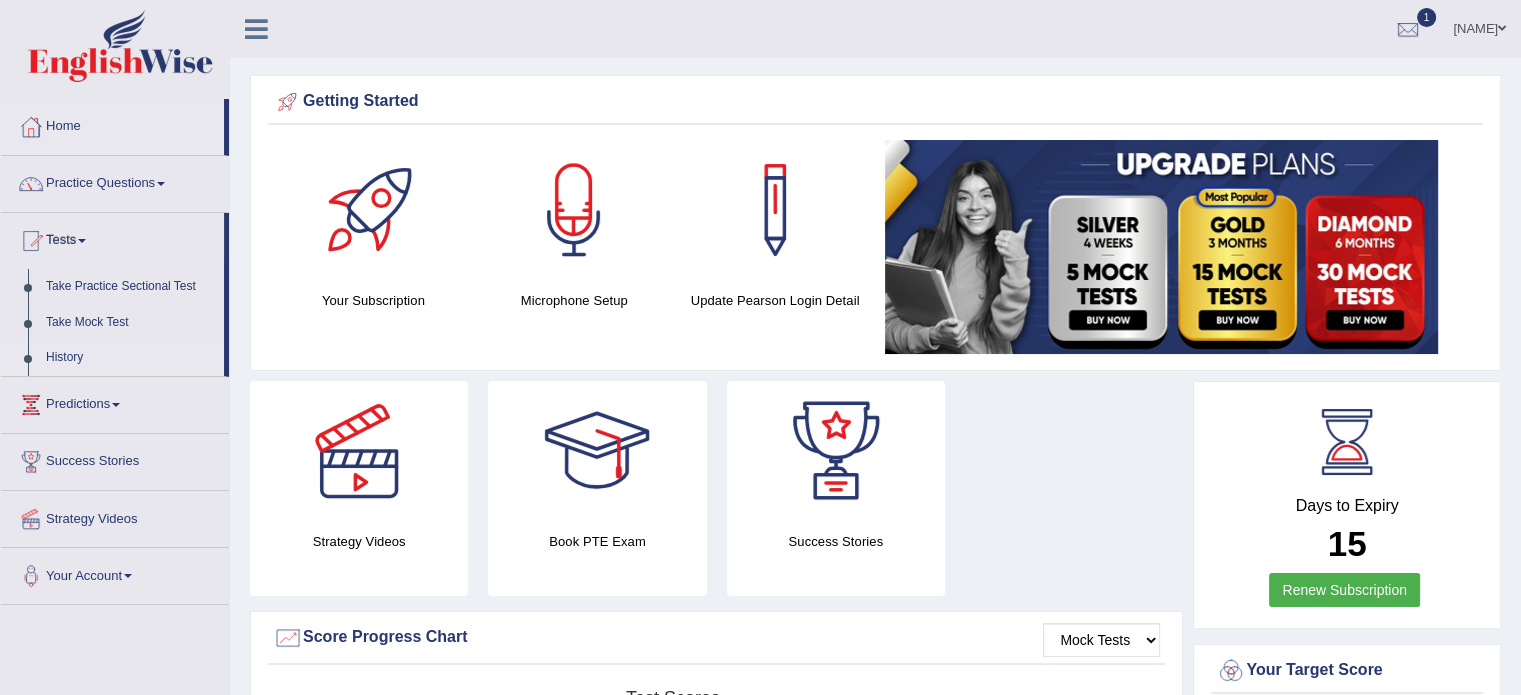 click on "History" at bounding box center [130, 358] 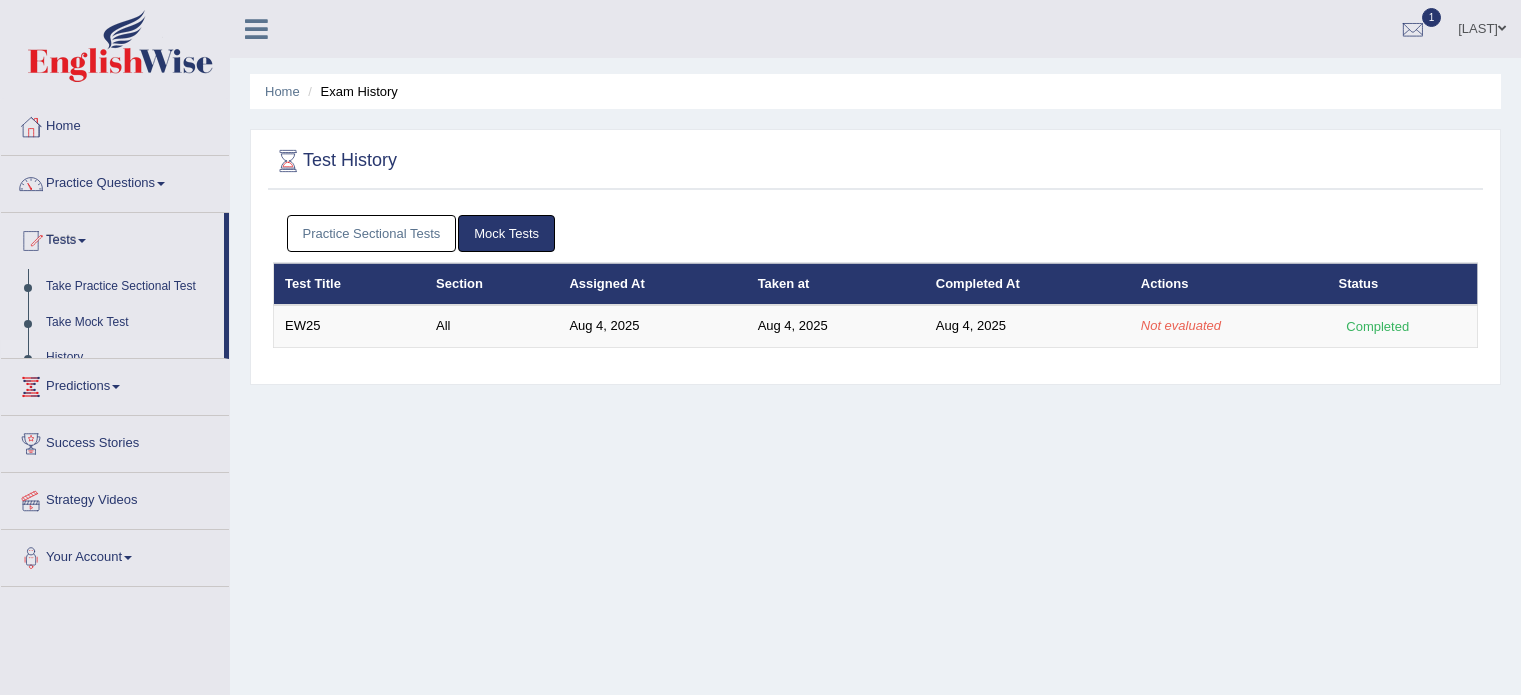 scroll, scrollTop: 0, scrollLeft: 0, axis: both 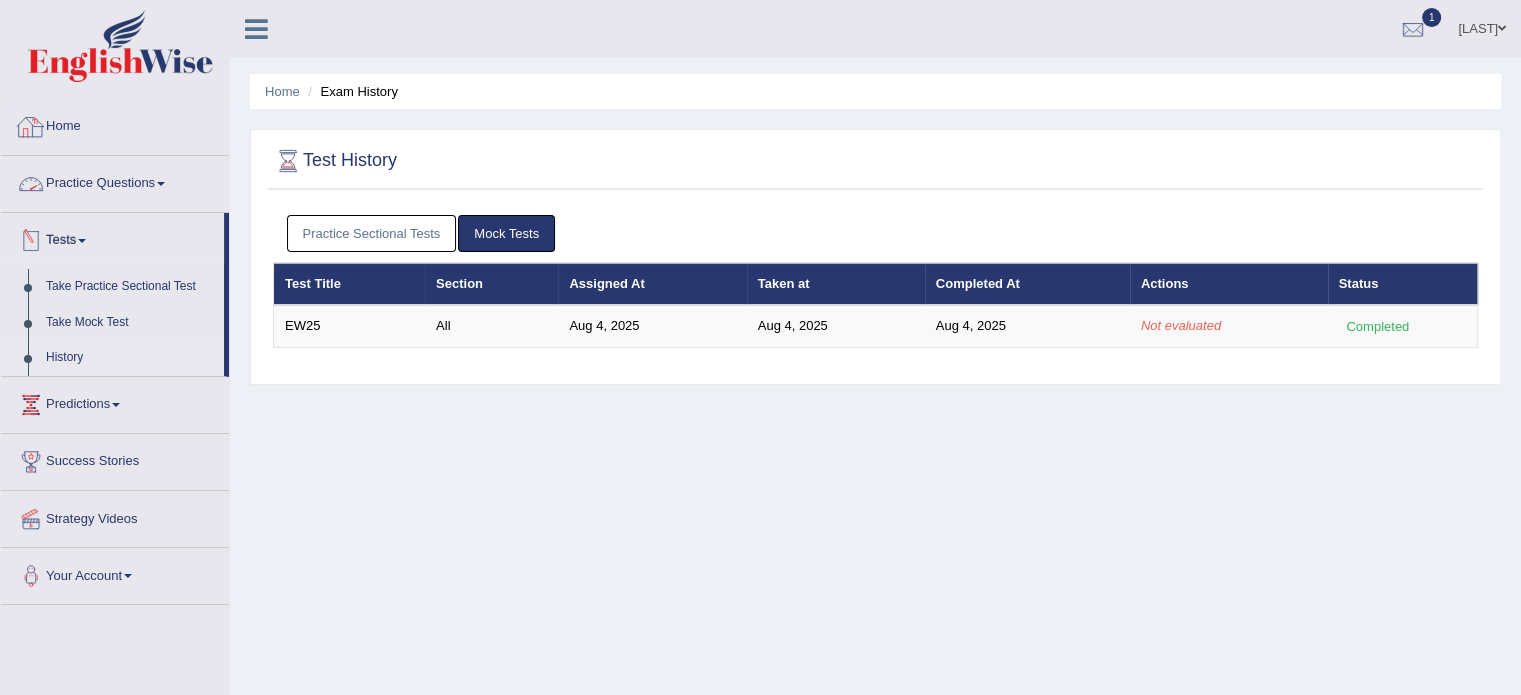 click on "Home" at bounding box center [115, 124] 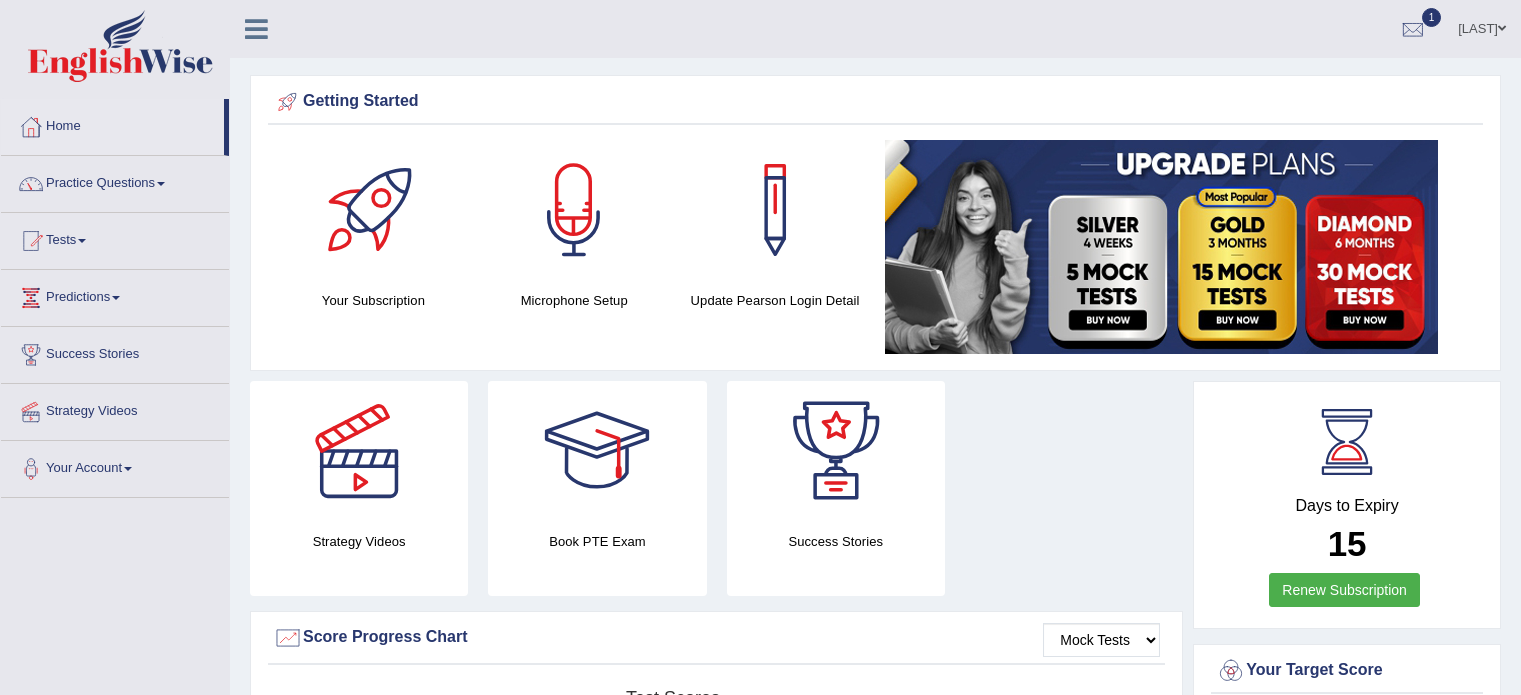 scroll, scrollTop: 0, scrollLeft: 0, axis: both 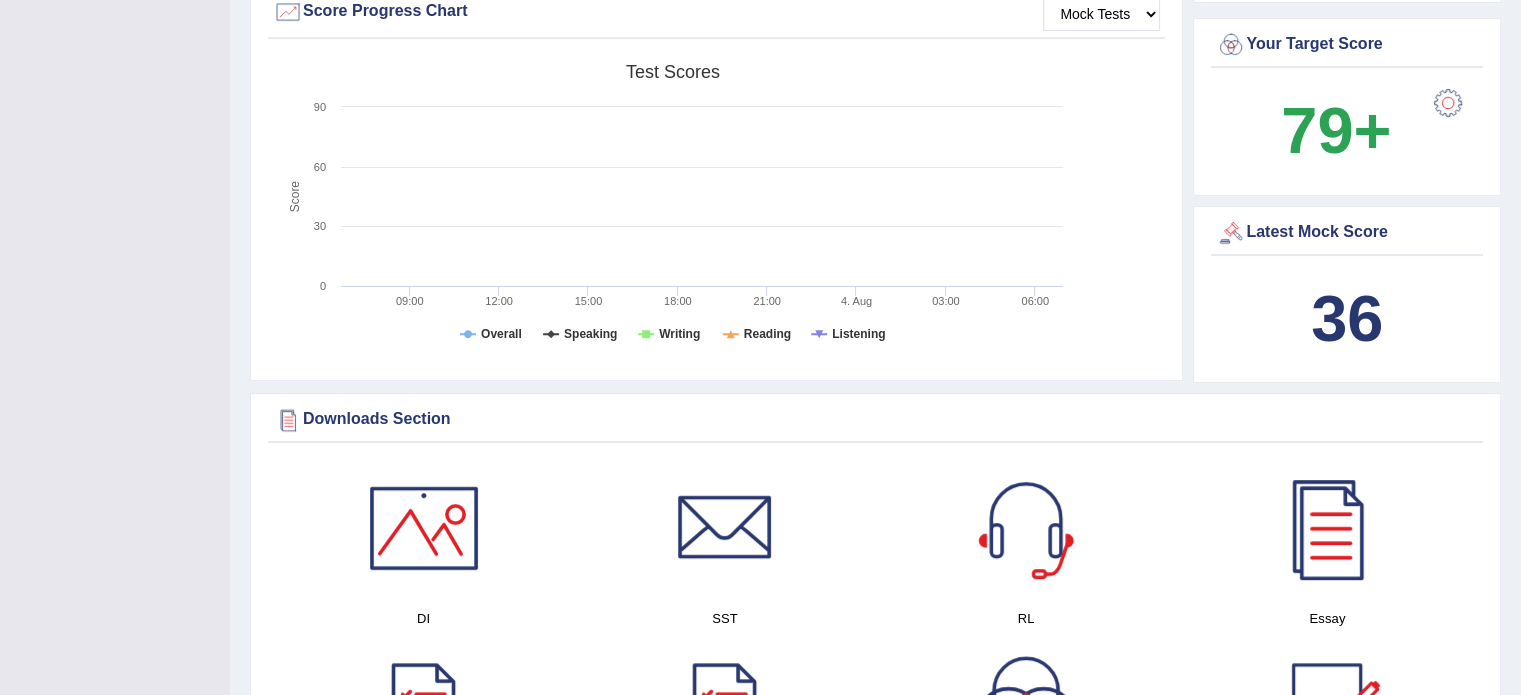 drag, startPoint x: 1331, startPoint y: 228, endPoint x: 1349, endPoint y: 323, distance: 96.69022 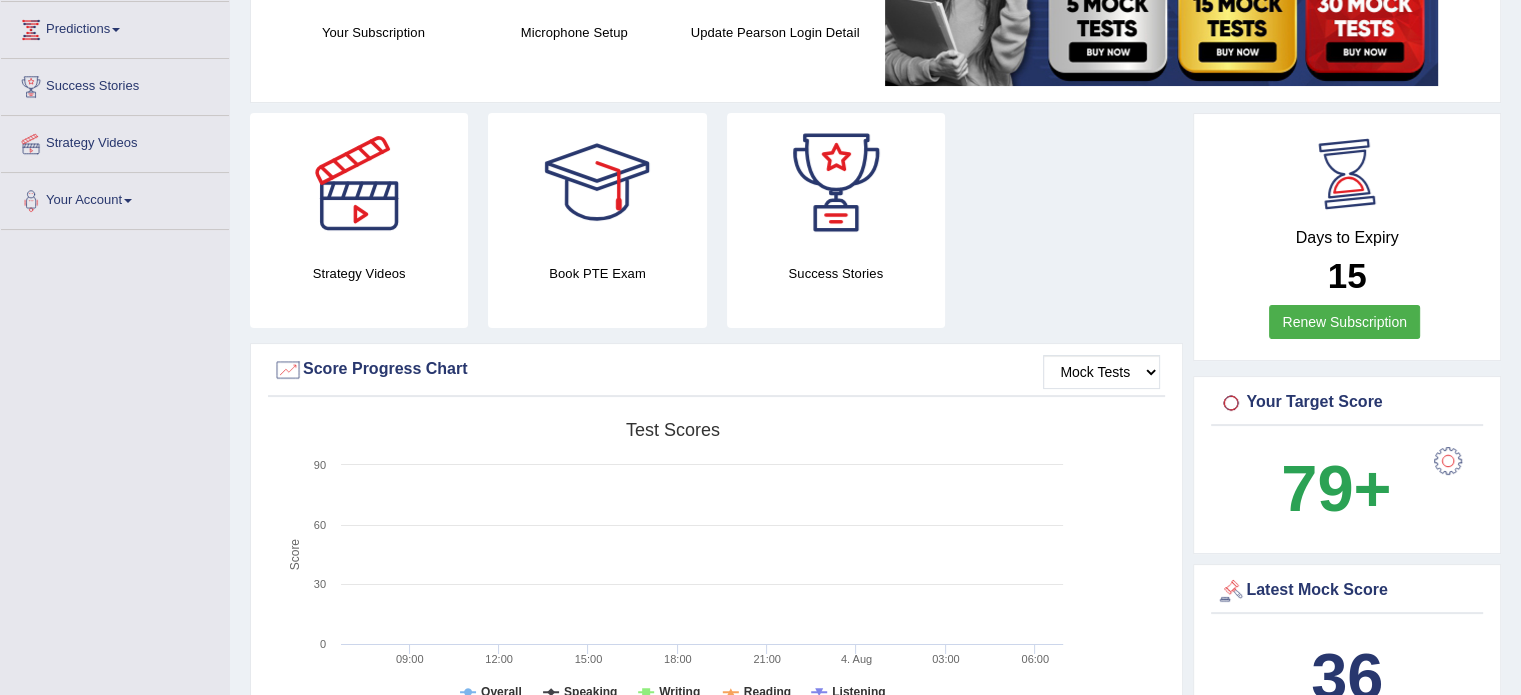 scroll, scrollTop: 0, scrollLeft: 0, axis: both 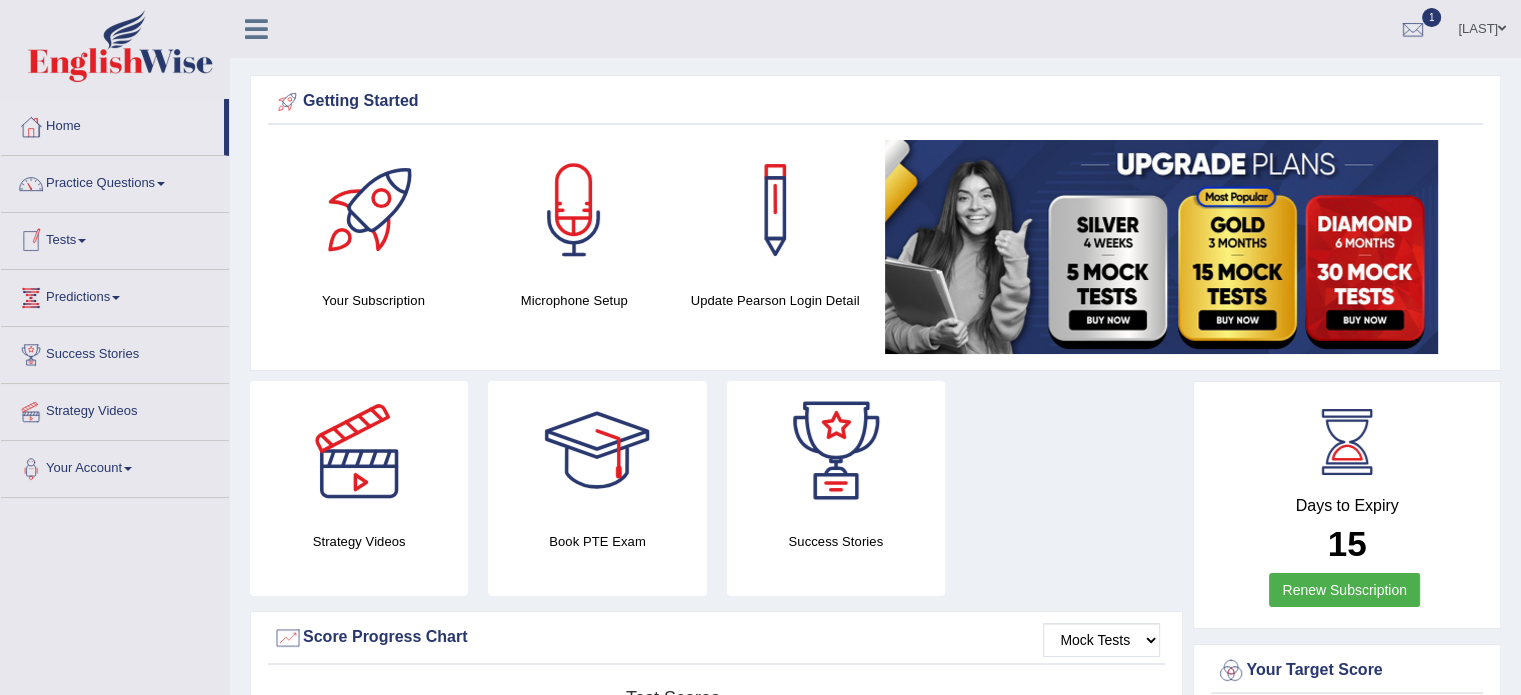 click on "Tests" at bounding box center [115, 238] 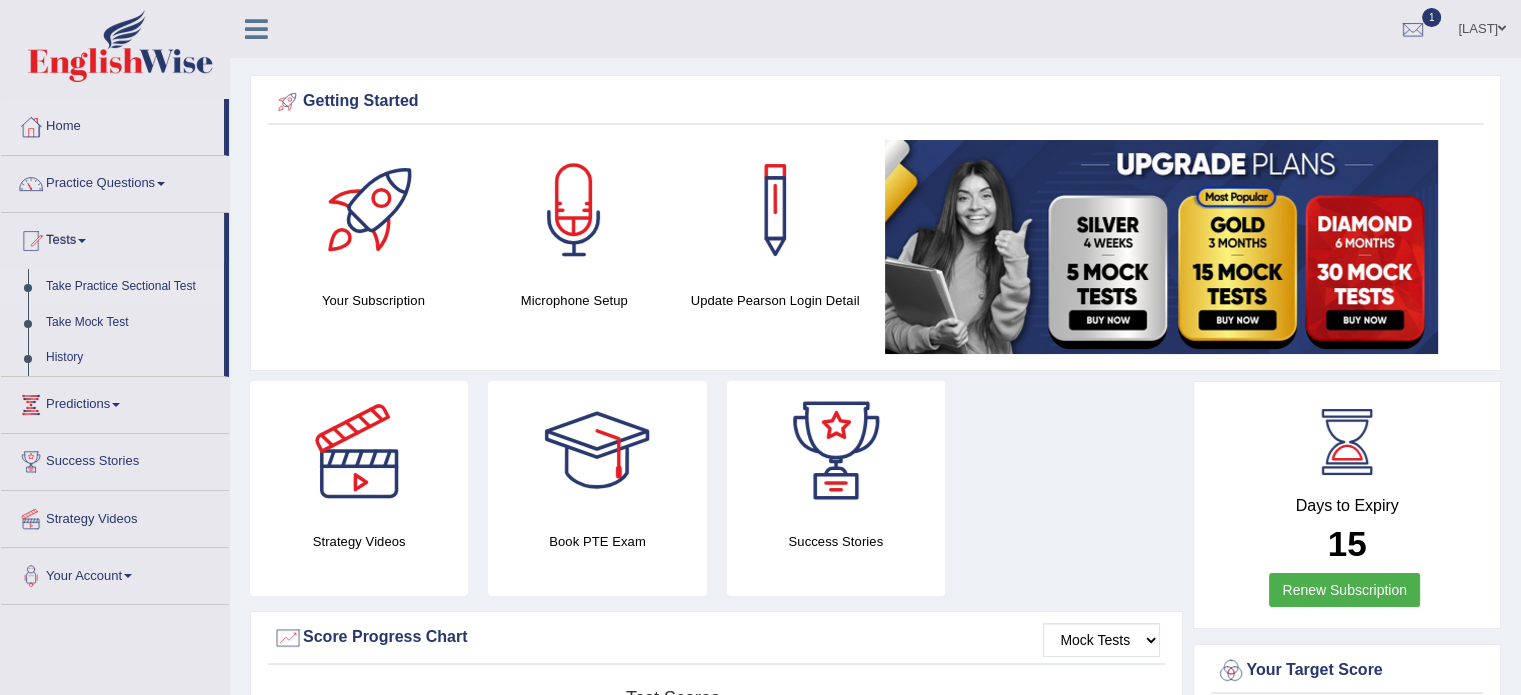 click on "Take Practice Sectional Test" at bounding box center [130, 287] 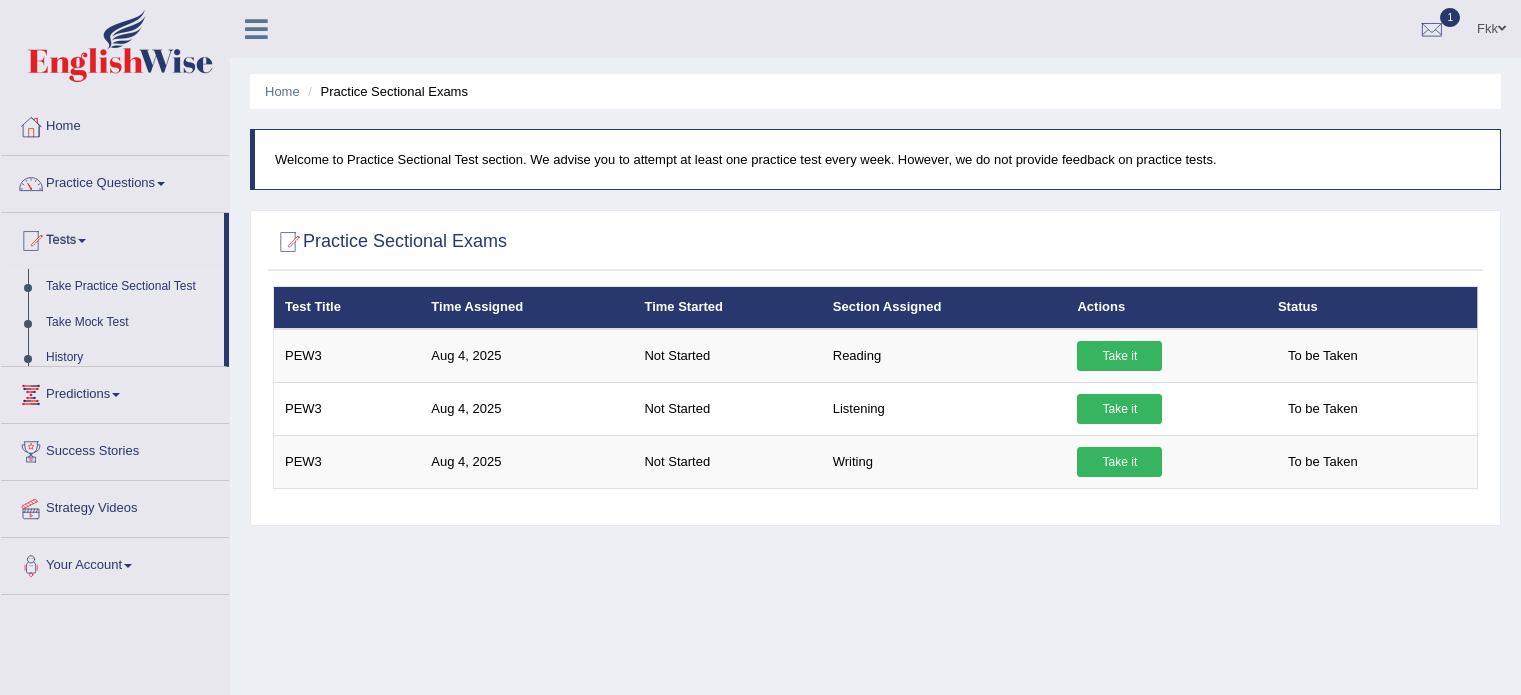 scroll, scrollTop: 0, scrollLeft: 0, axis: both 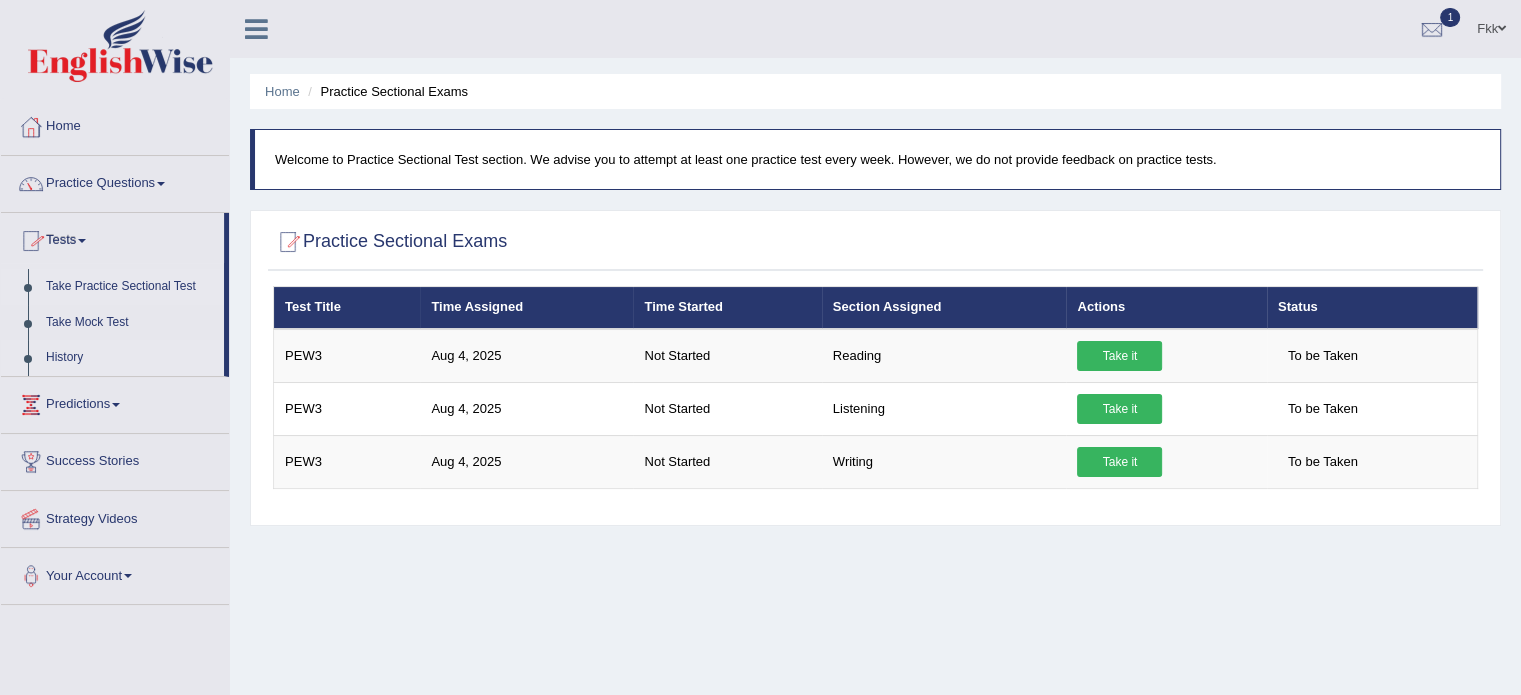 click on "History" at bounding box center (130, 358) 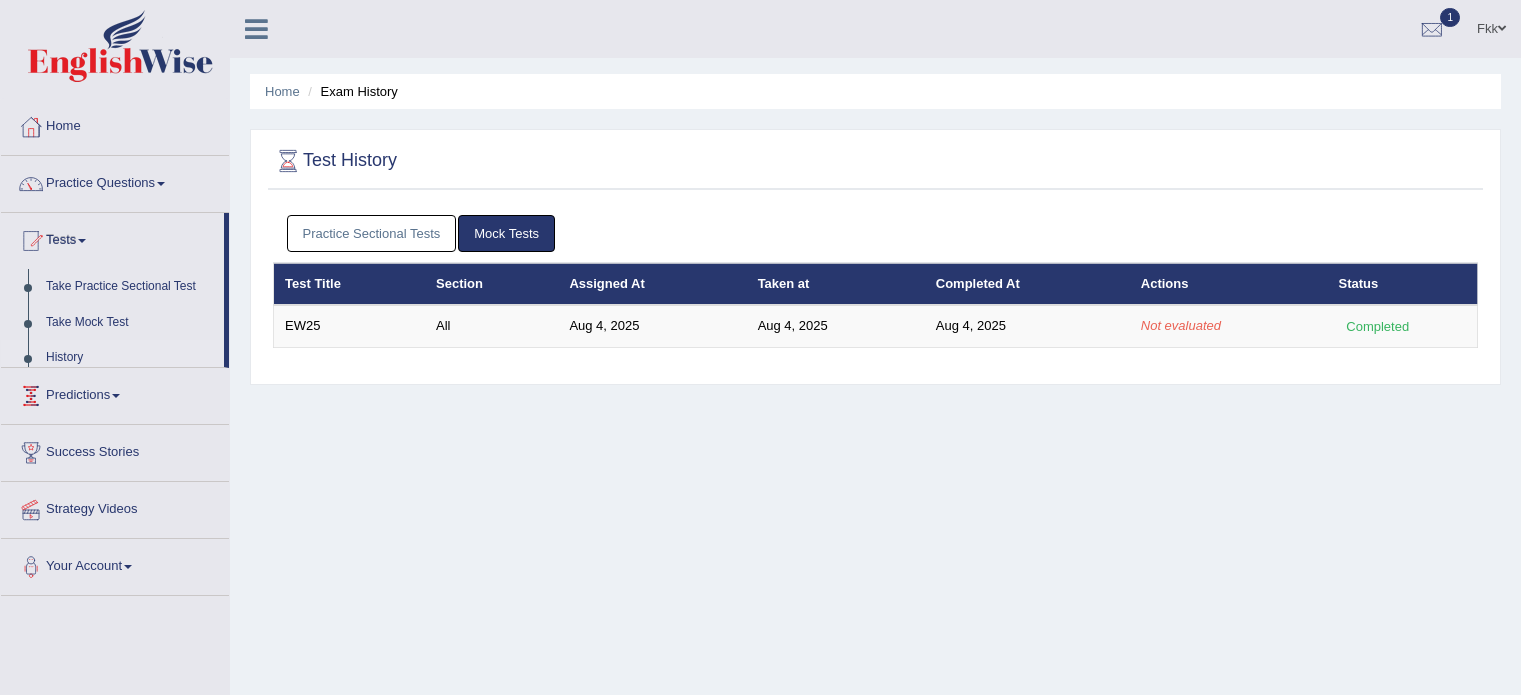 scroll, scrollTop: 0, scrollLeft: 0, axis: both 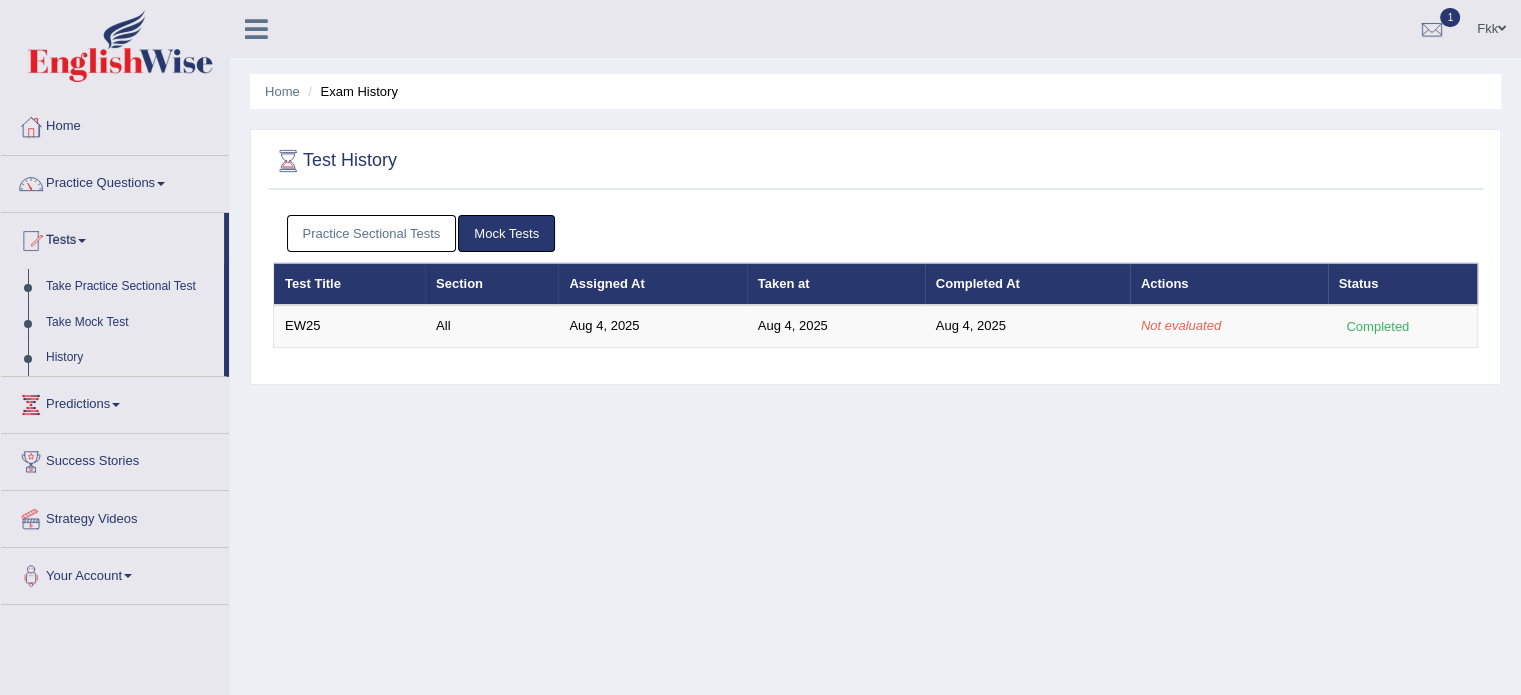 click on "Mock Tests" at bounding box center (506, 233) 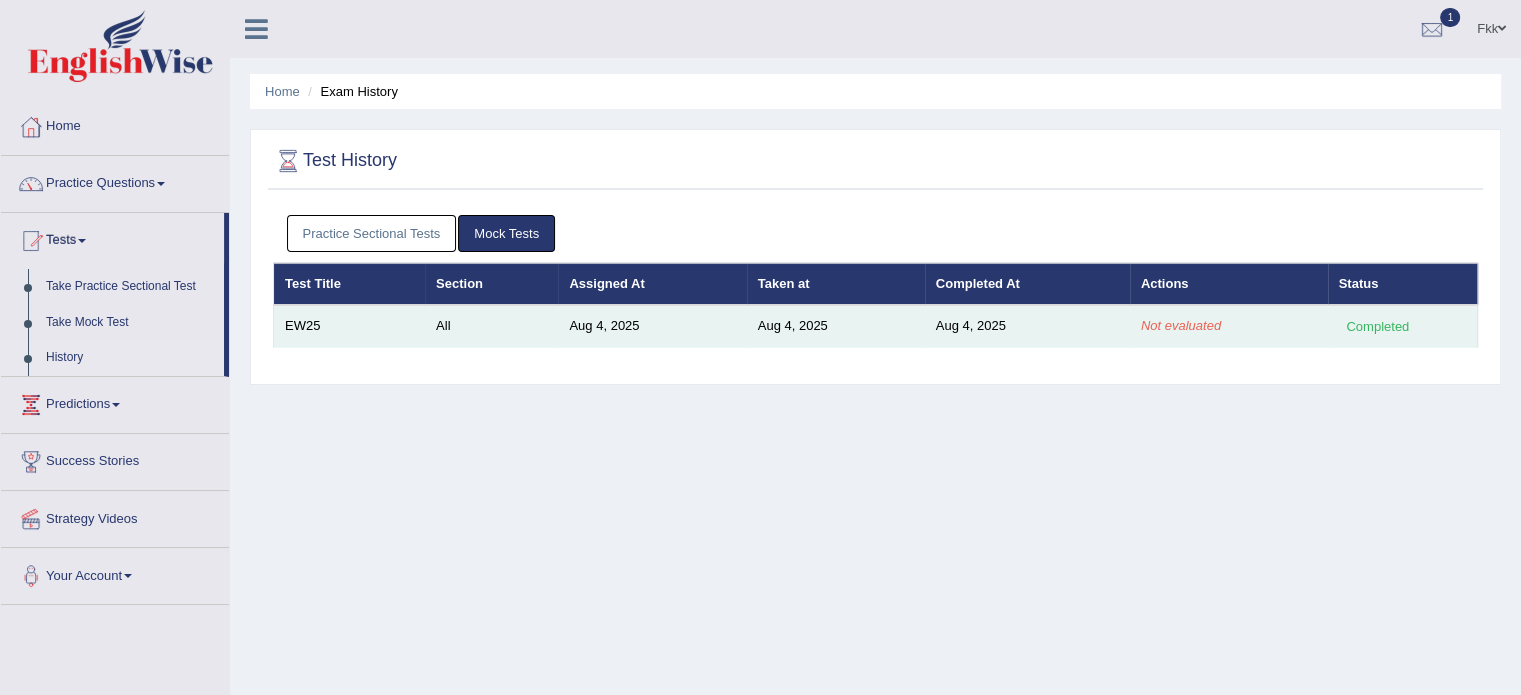 click on "Not evaluated" at bounding box center (1181, 325) 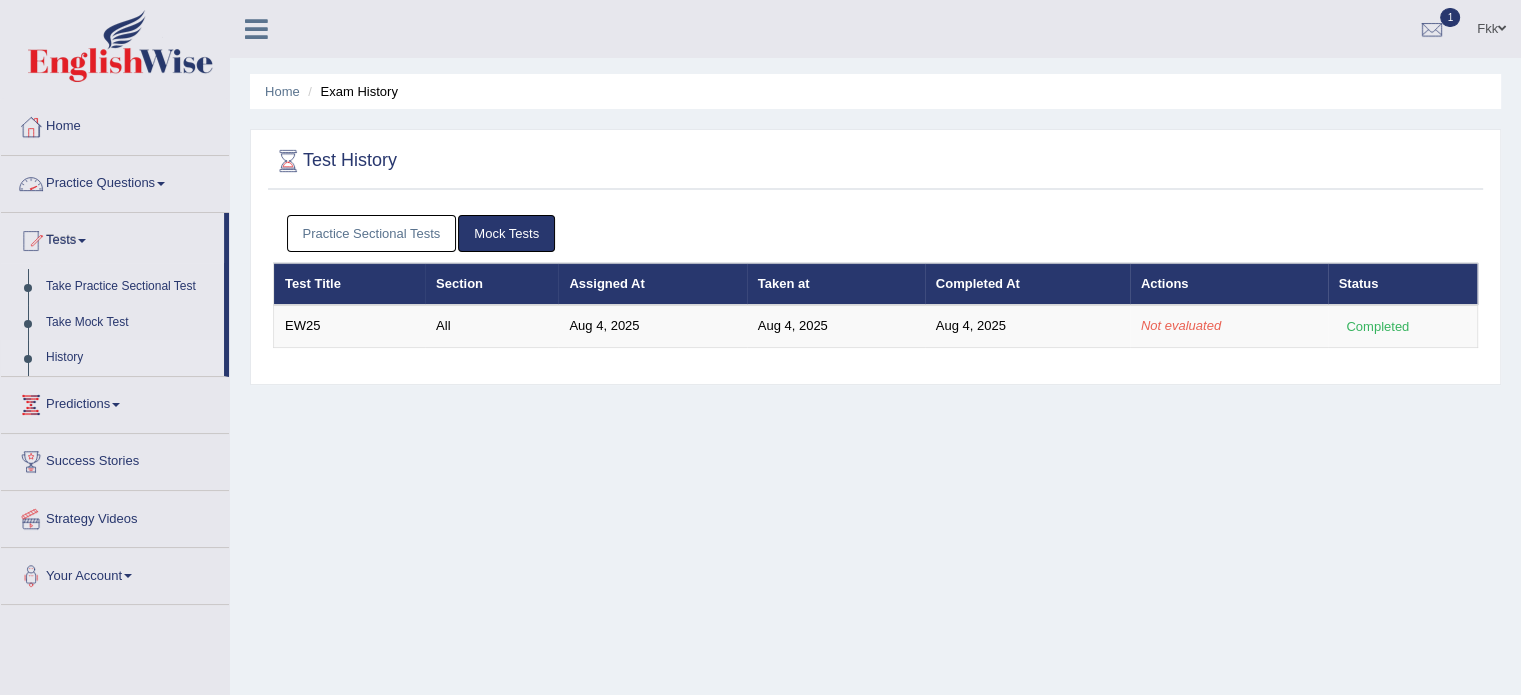 click on "Practice Questions" at bounding box center [115, 181] 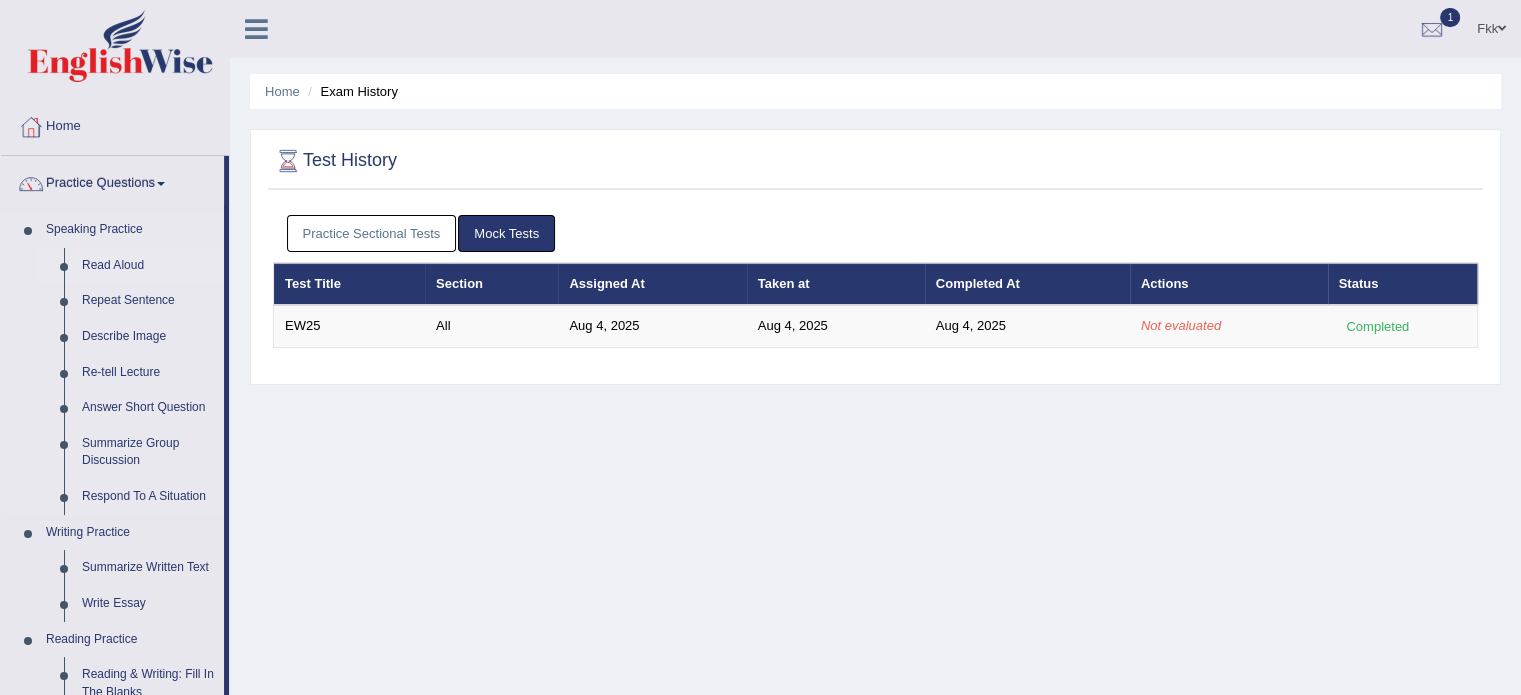 click on "Read Aloud" at bounding box center [148, 266] 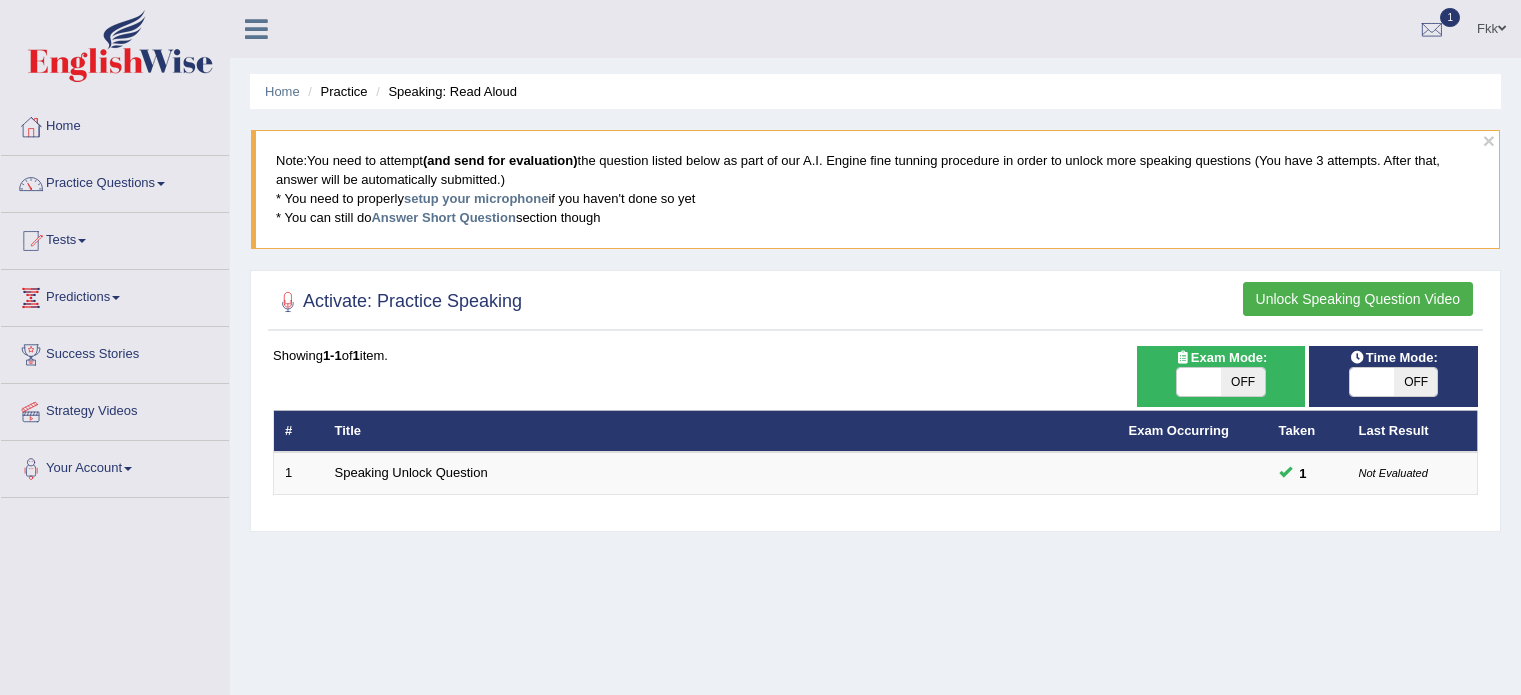 scroll, scrollTop: 0, scrollLeft: 0, axis: both 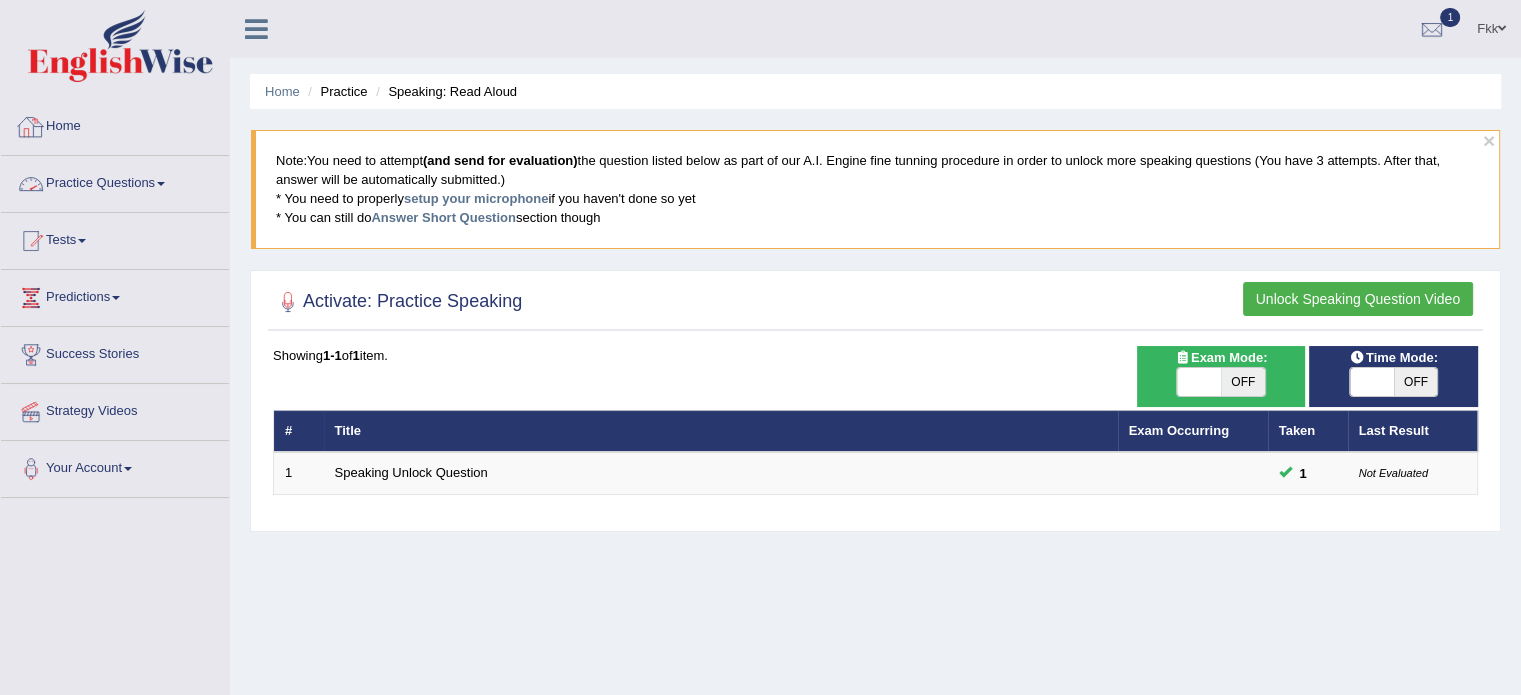 click on "Home" at bounding box center [115, 124] 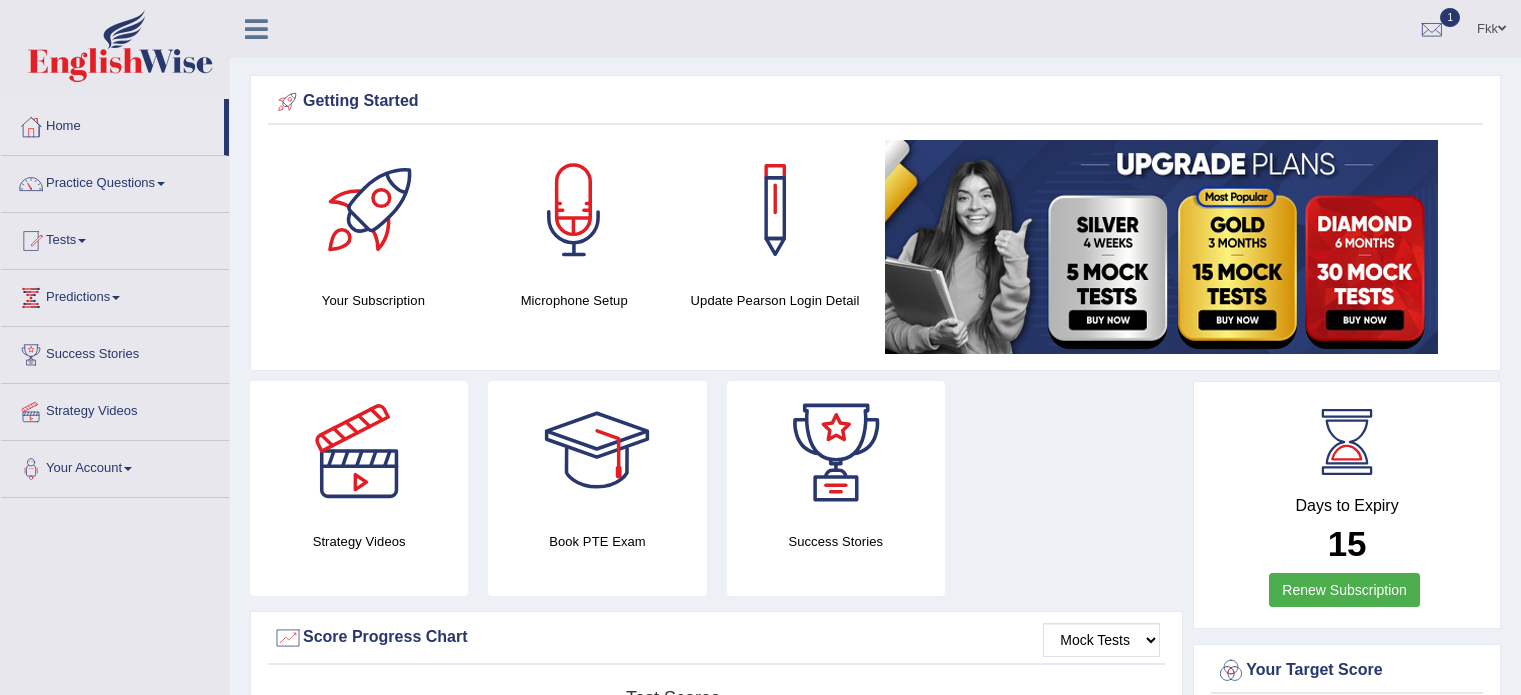 scroll, scrollTop: 0, scrollLeft: 0, axis: both 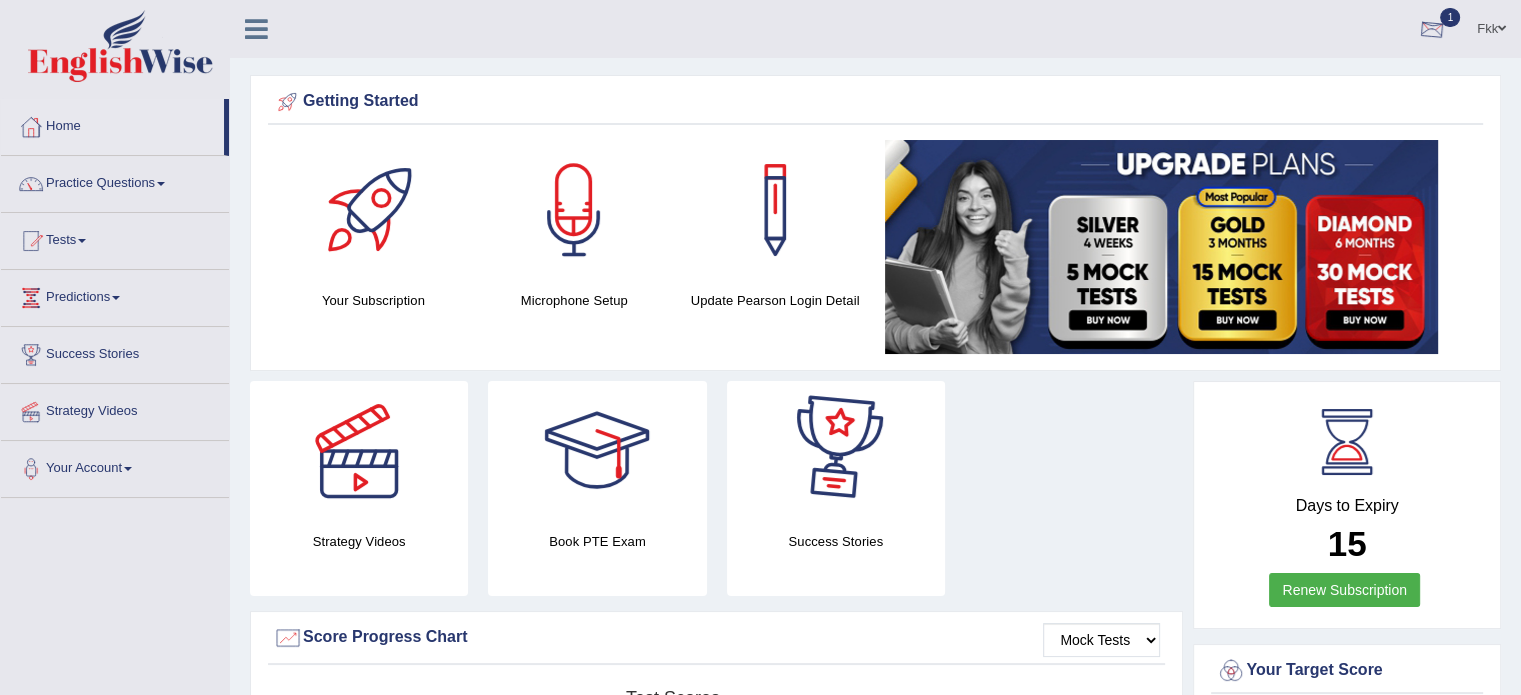 click at bounding box center (1432, 30) 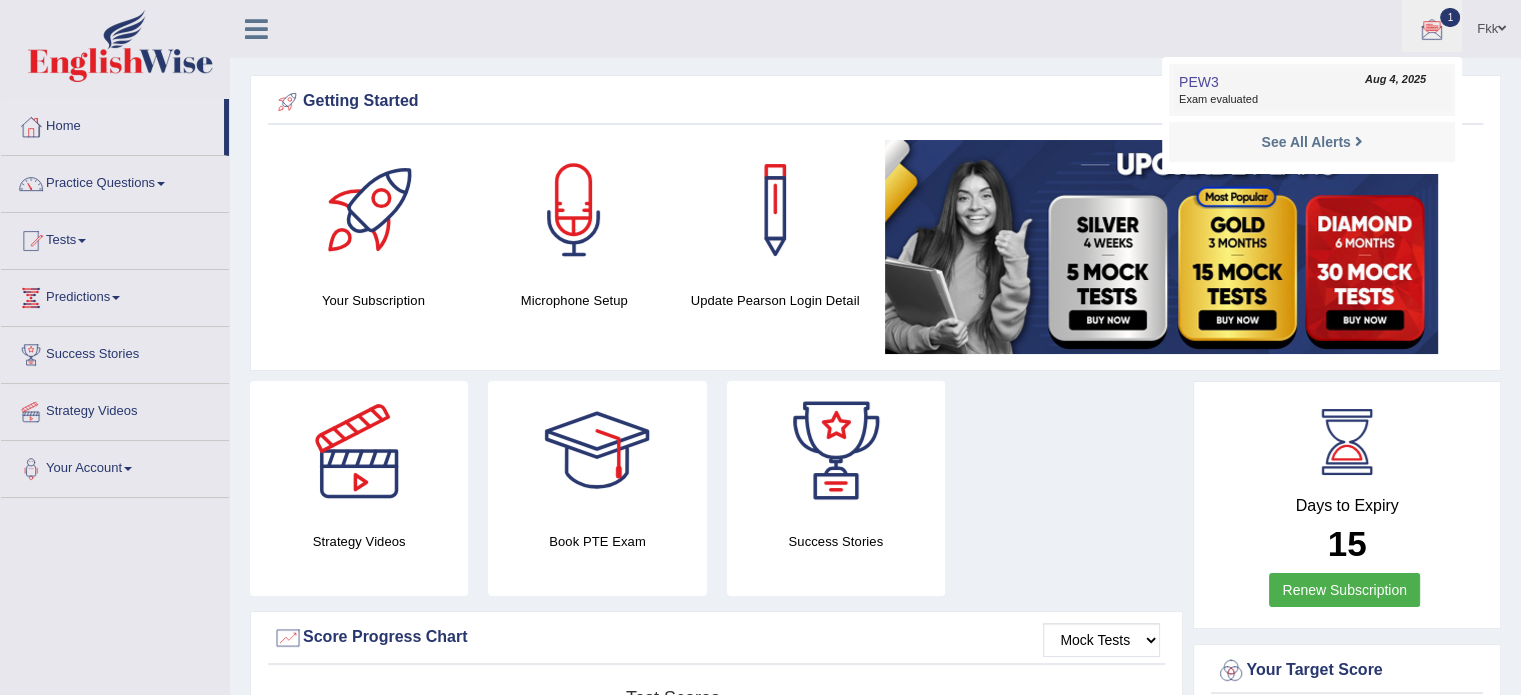 click on "Exam evaluated" at bounding box center [1312, 100] 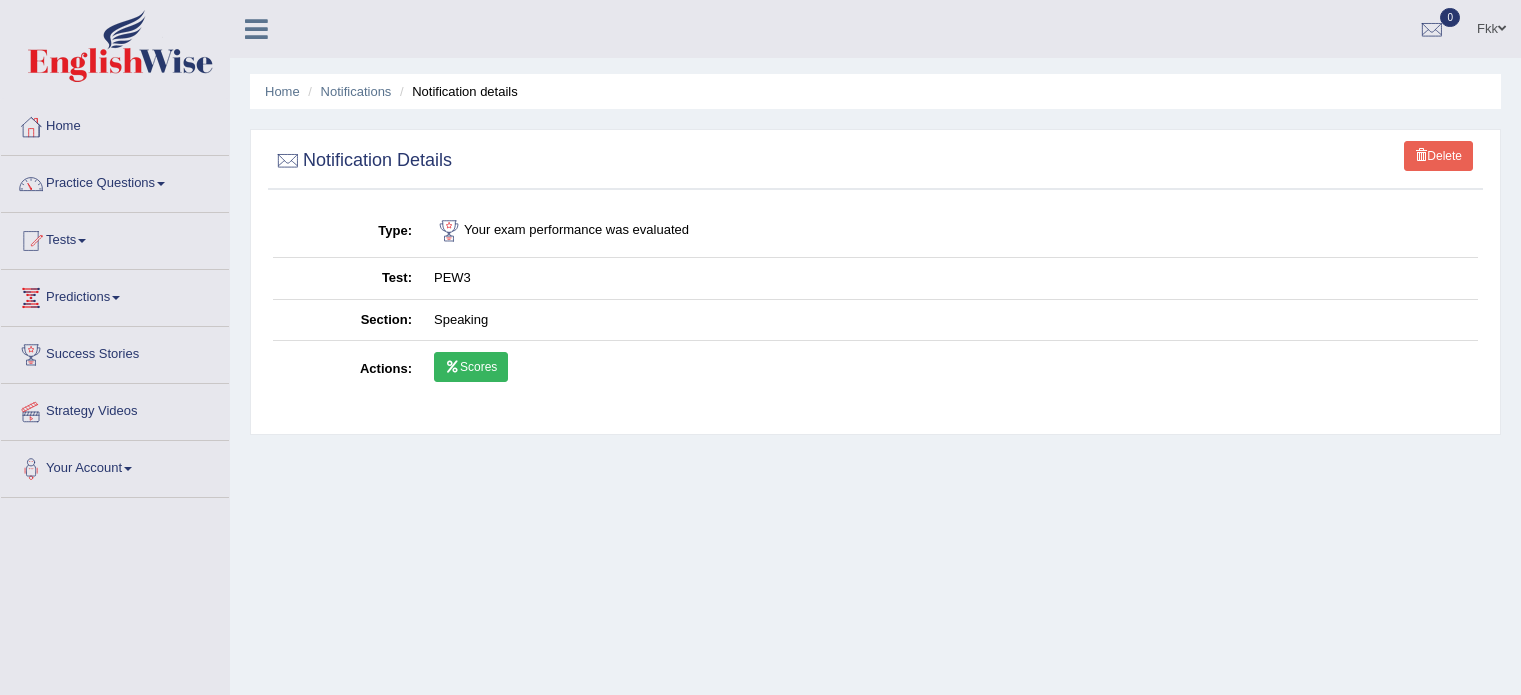 scroll, scrollTop: 0, scrollLeft: 0, axis: both 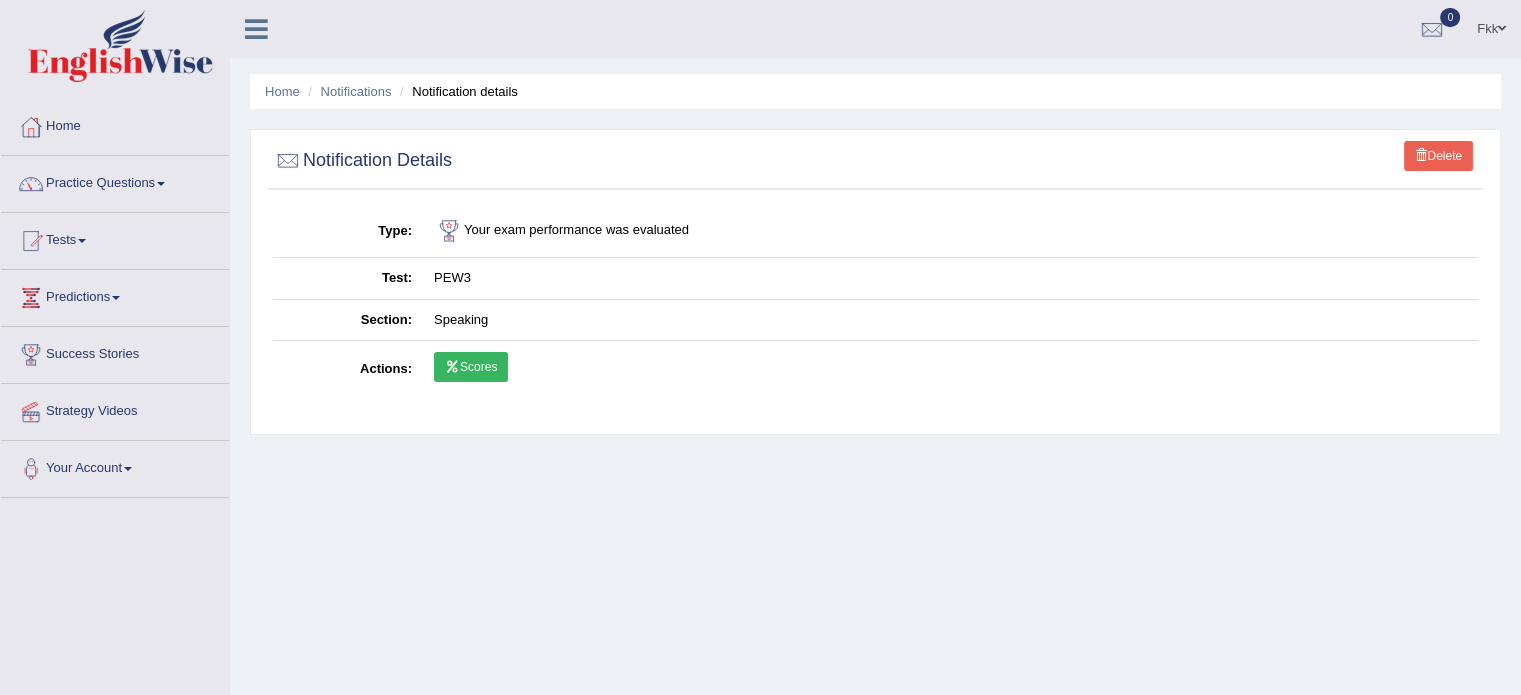 click on "Scores" at bounding box center (471, 367) 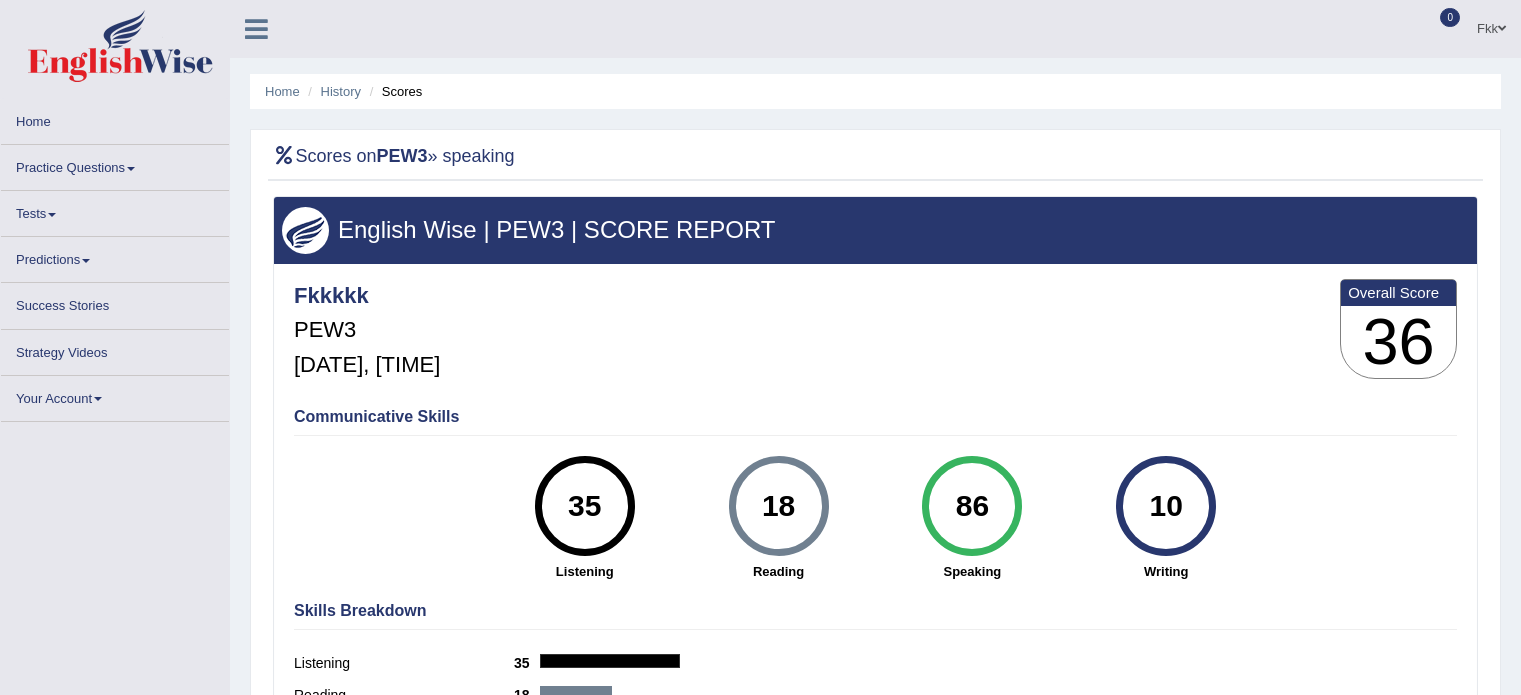 scroll, scrollTop: 0, scrollLeft: 0, axis: both 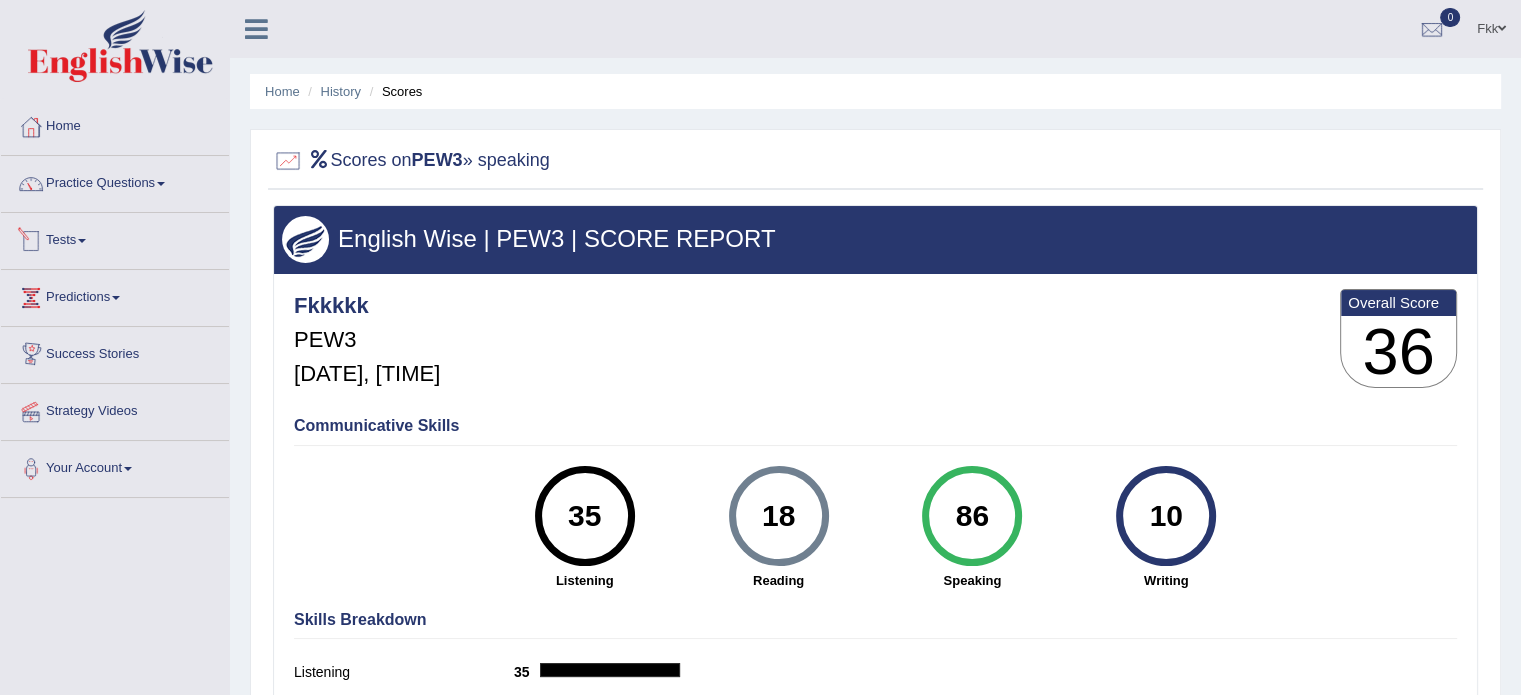 click on "Tests" at bounding box center [115, 238] 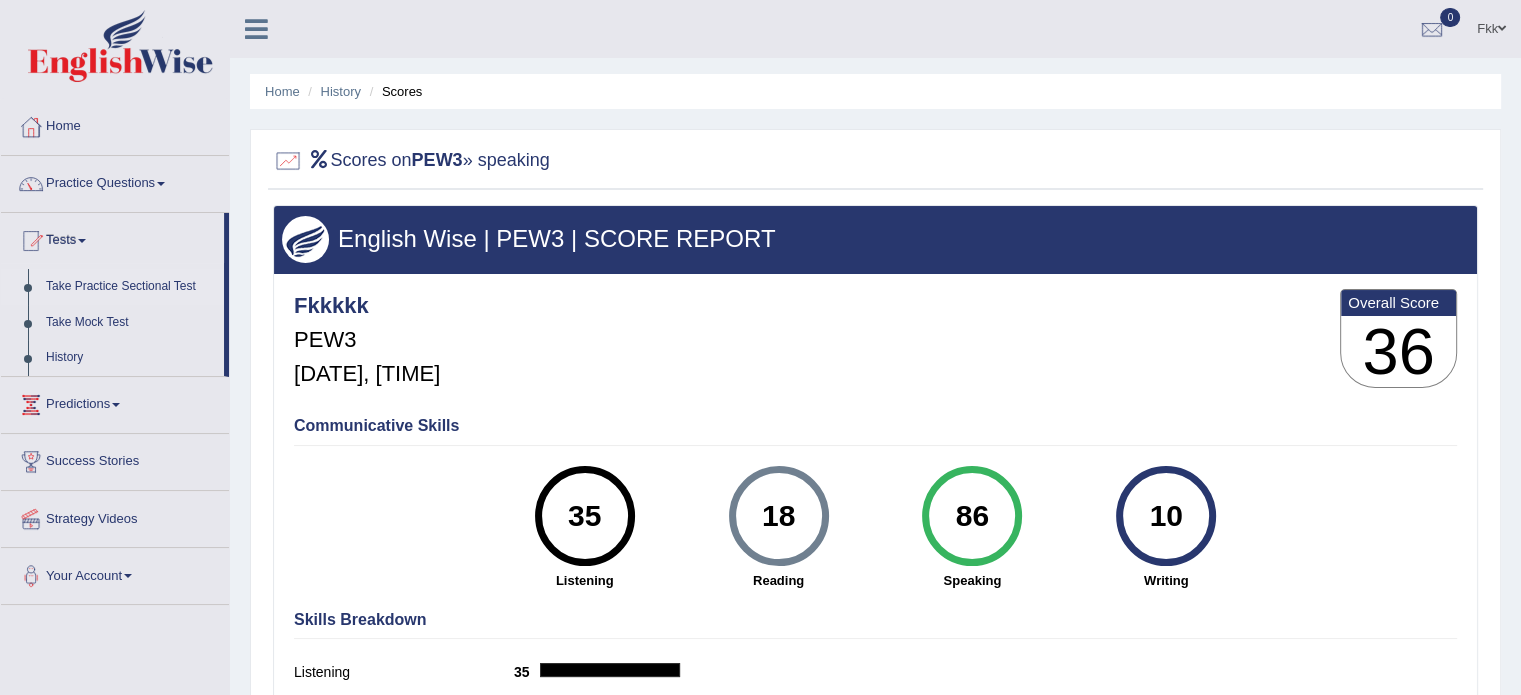 click on "Take Practice Sectional Test" at bounding box center [130, 287] 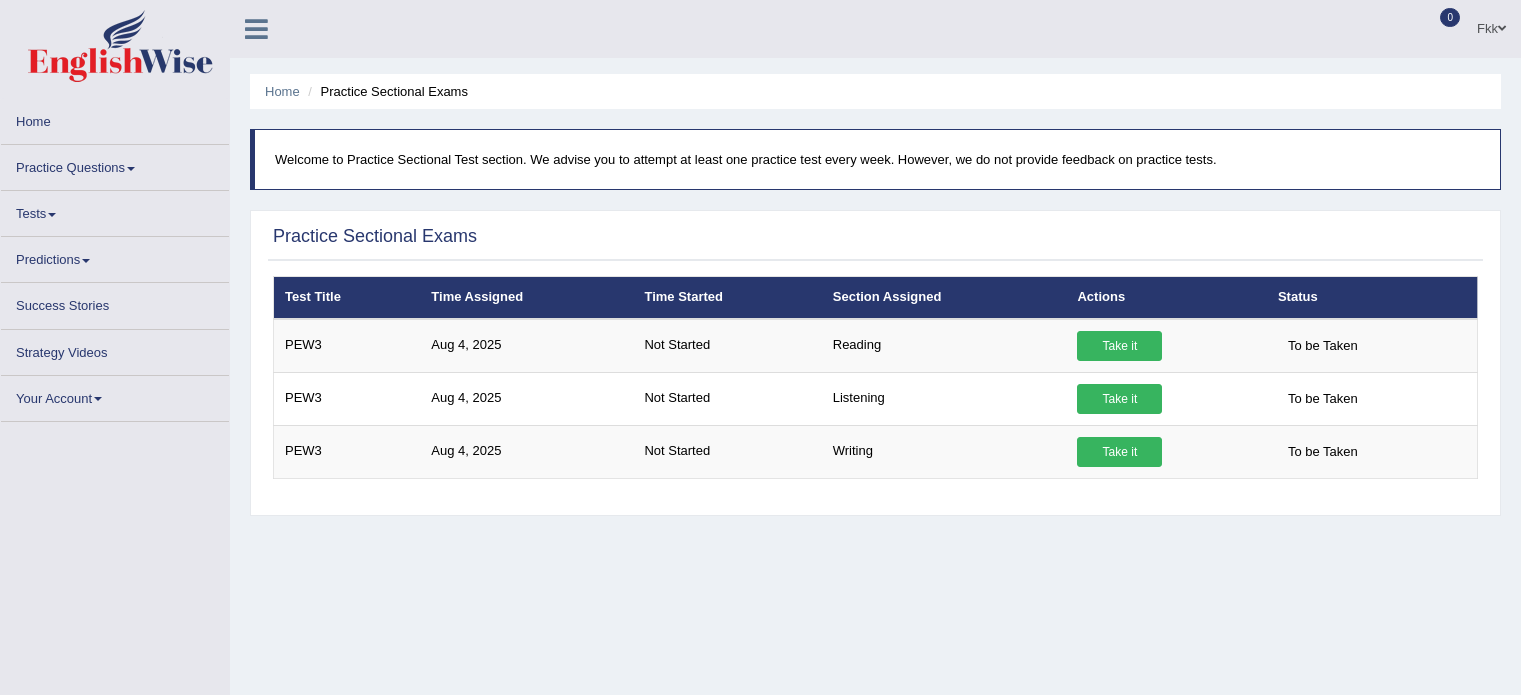 scroll, scrollTop: 0, scrollLeft: 0, axis: both 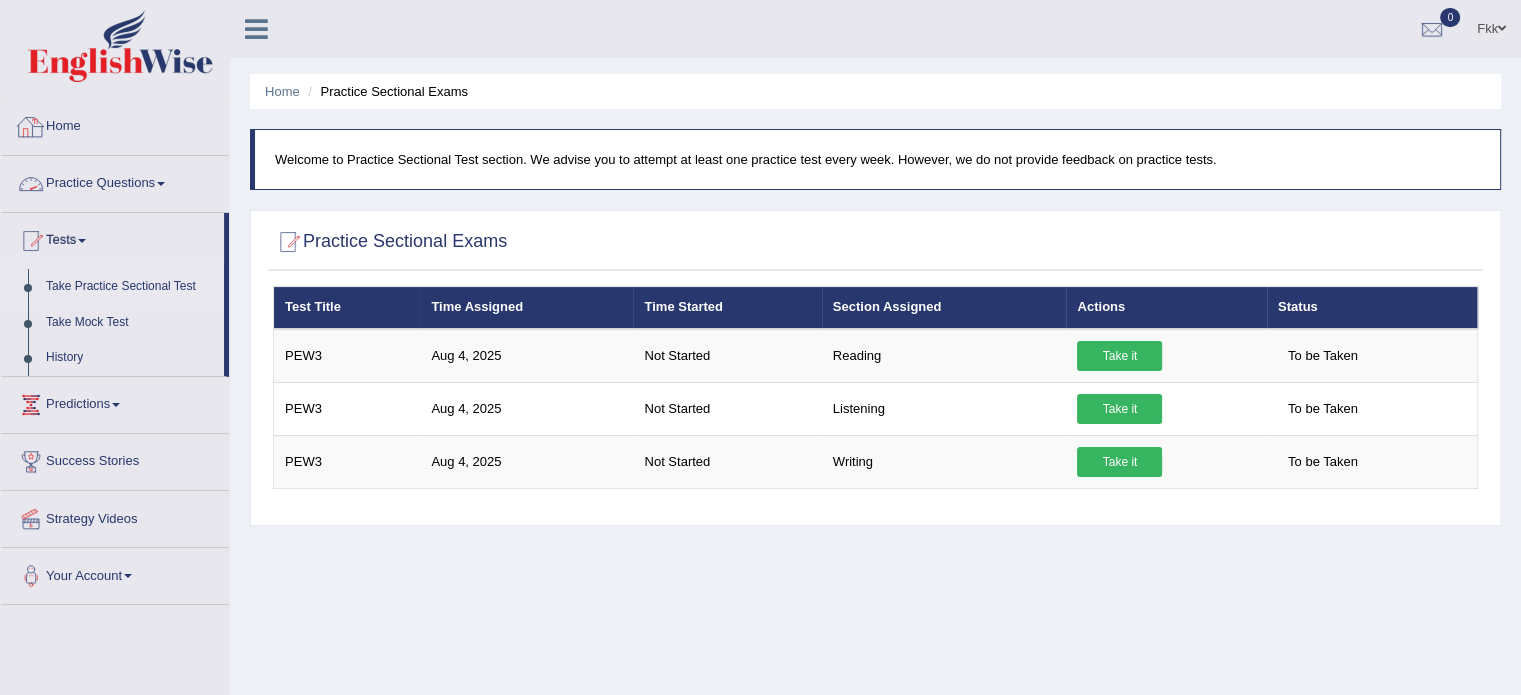 click on "Home" at bounding box center (115, 124) 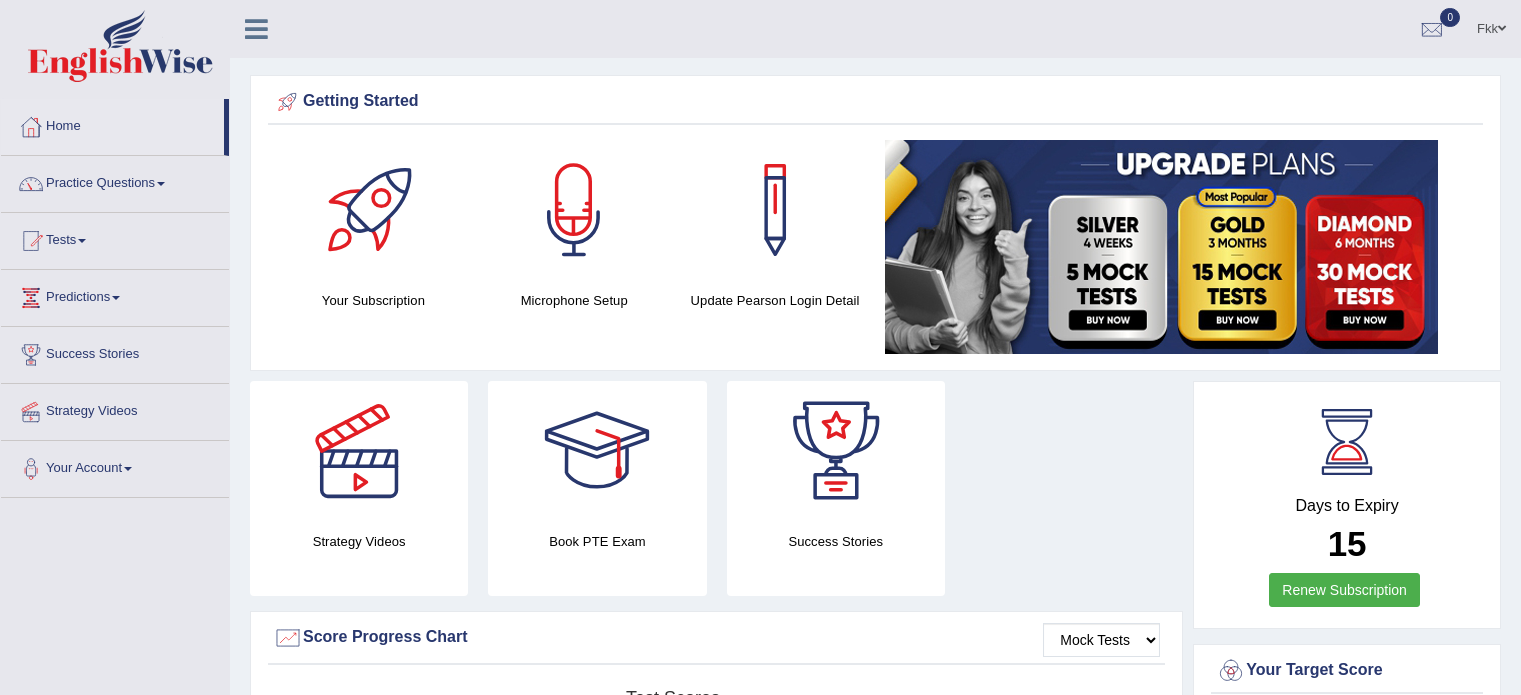 scroll, scrollTop: 0, scrollLeft: 0, axis: both 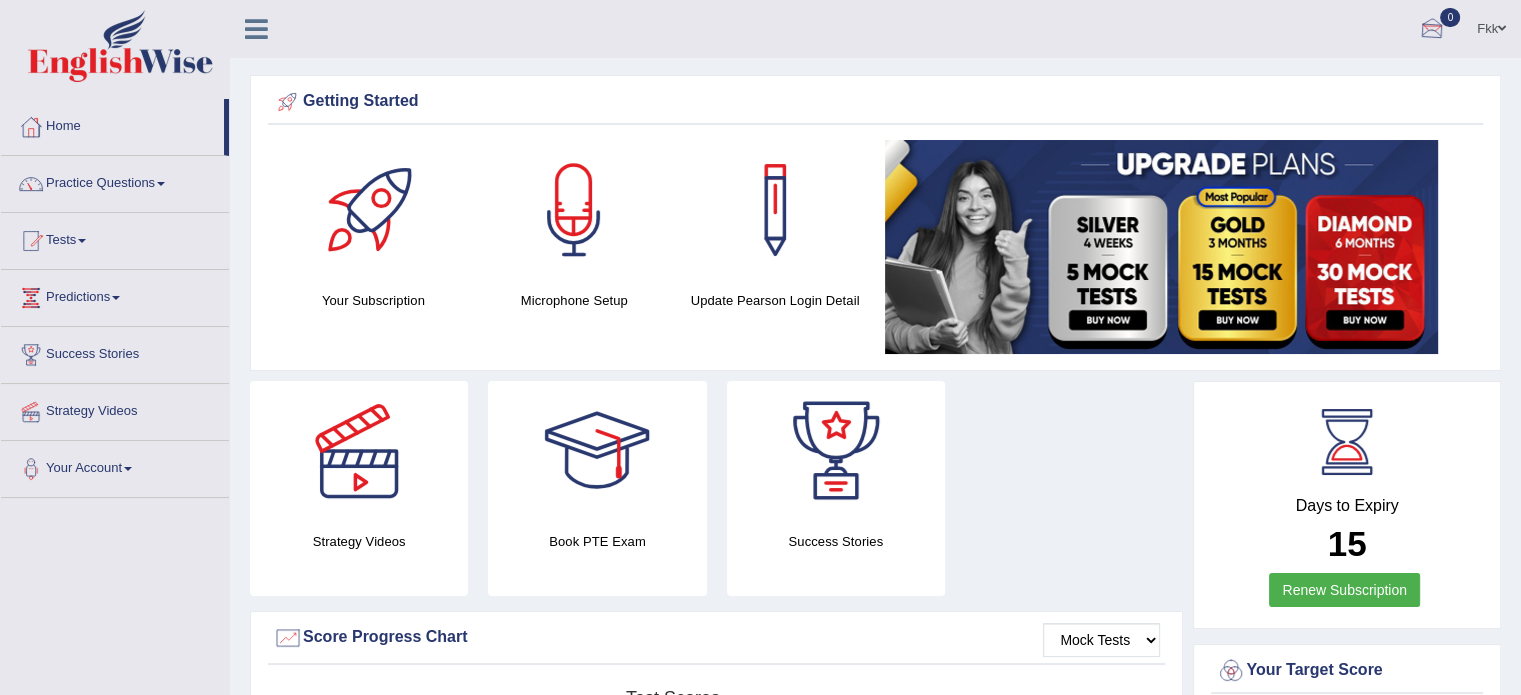 click at bounding box center (1432, 30) 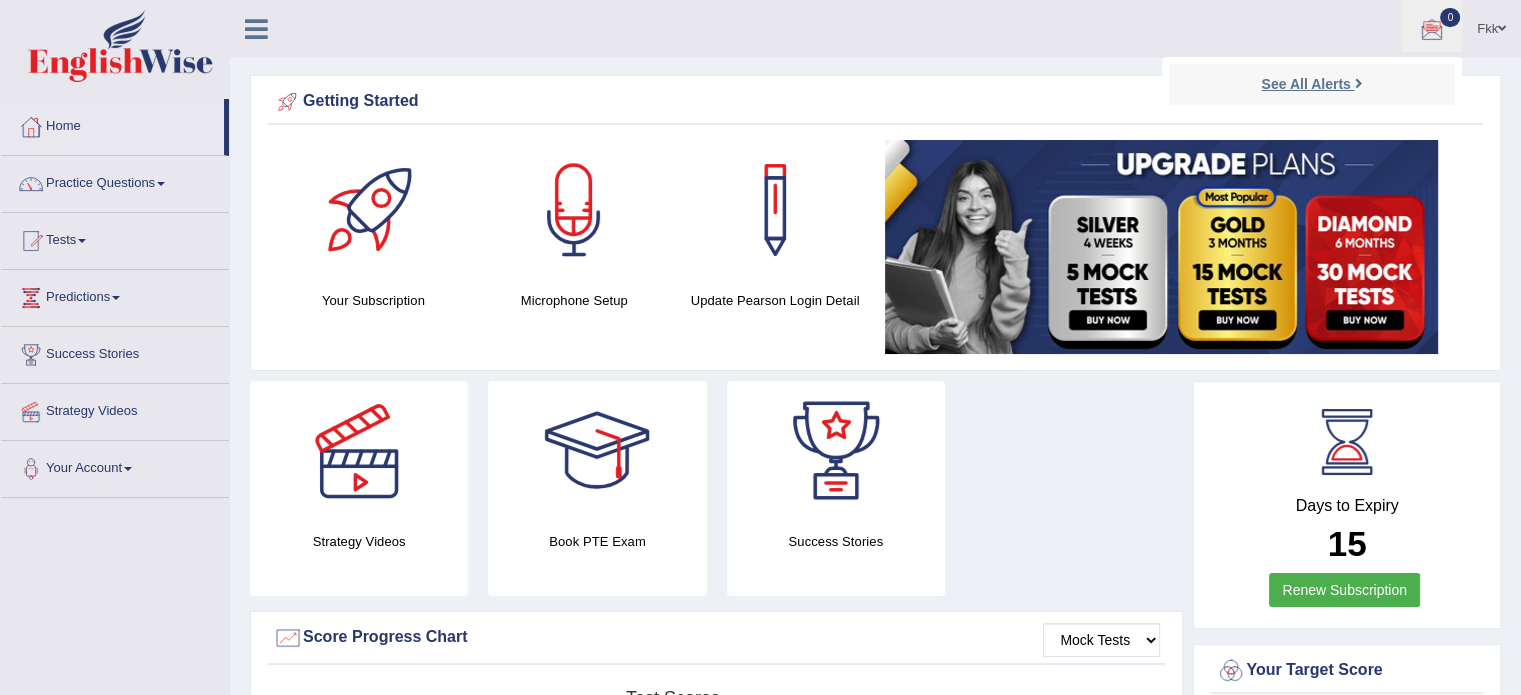click on "See All Alerts" at bounding box center (1305, 84) 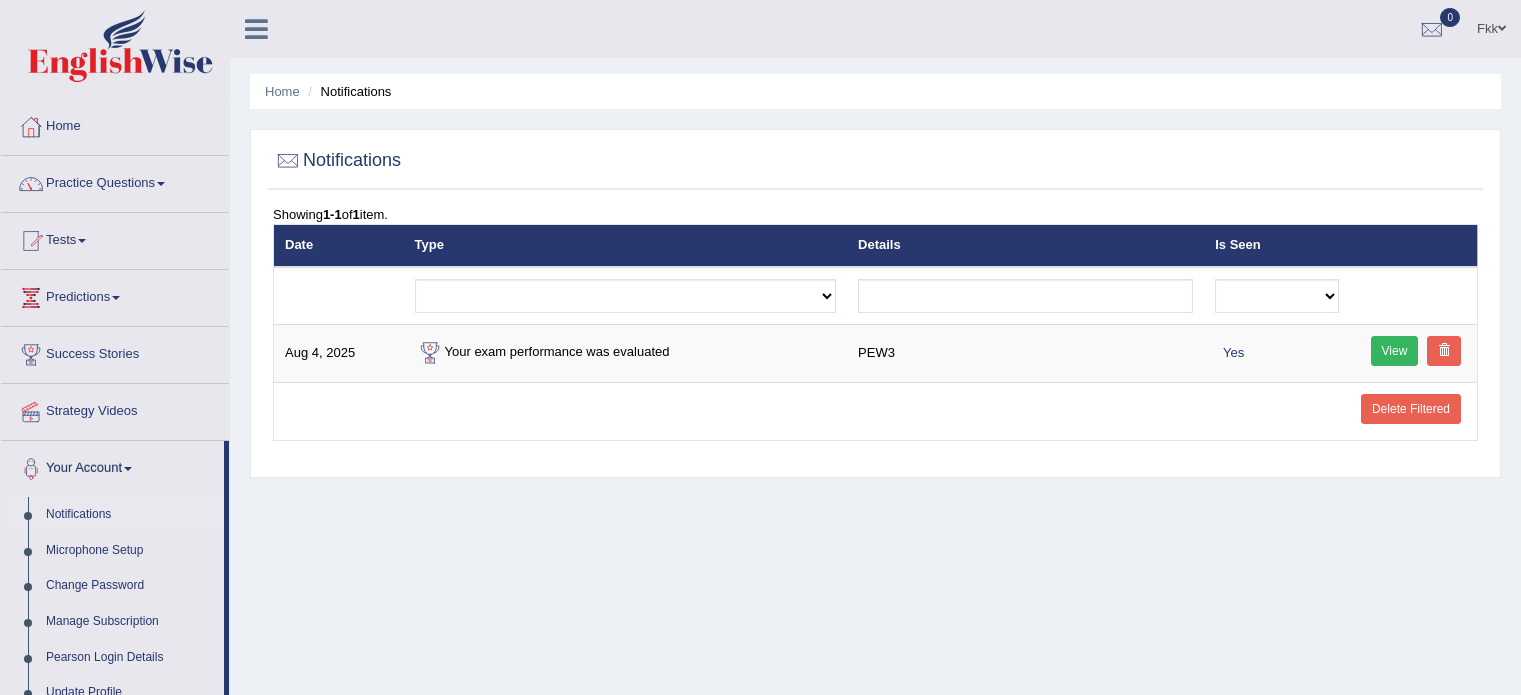 scroll, scrollTop: 0, scrollLeft: 0, axis: both 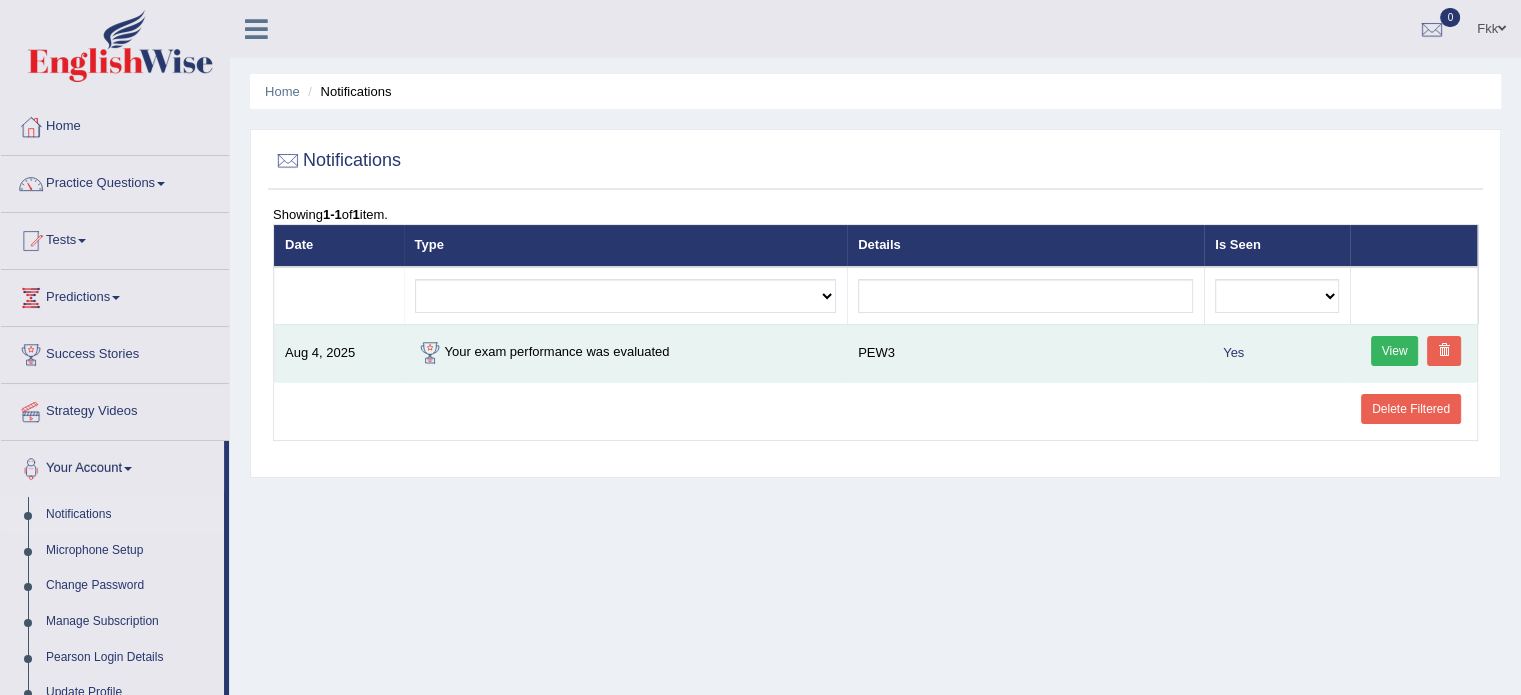 click on "Aug 4, 2025" at bounding box center [339, 353] 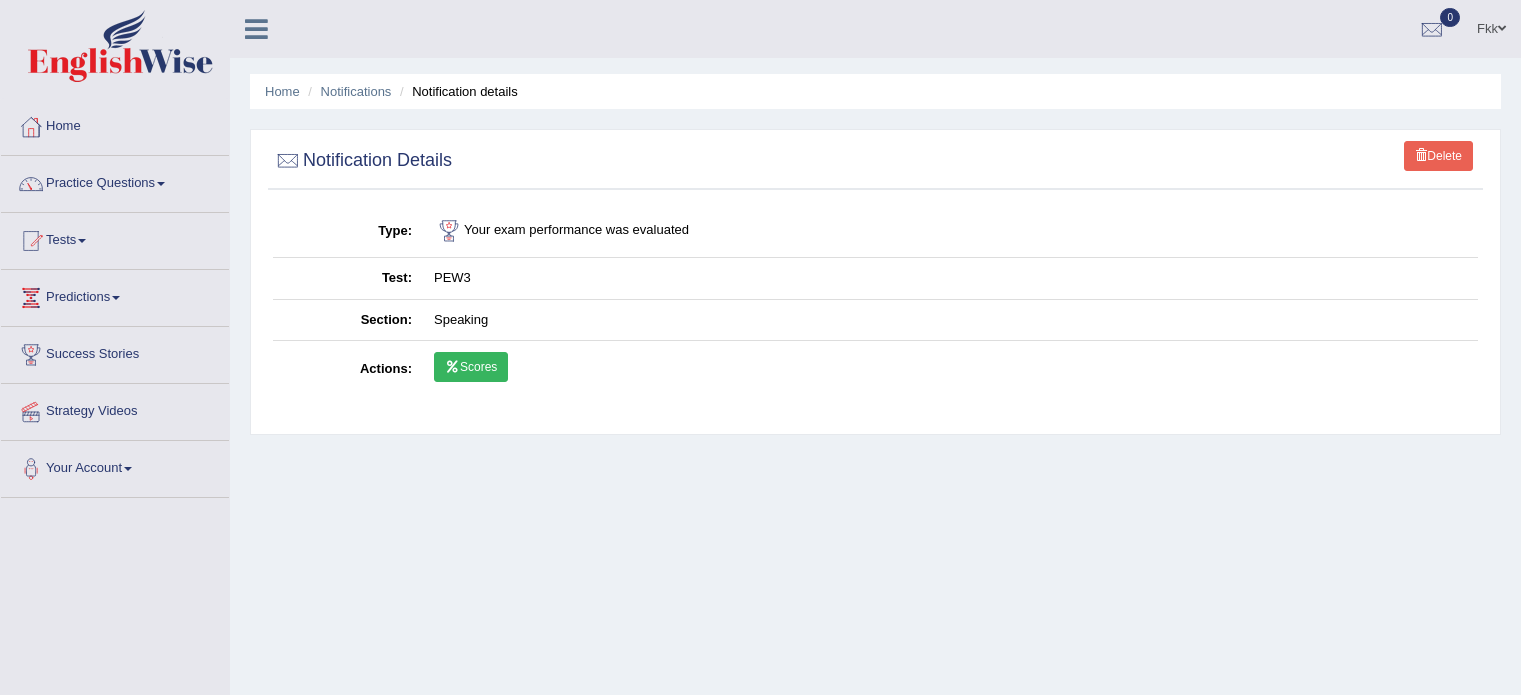 scroll, scrollTop: 0, scrollLeft: 0, axis: both 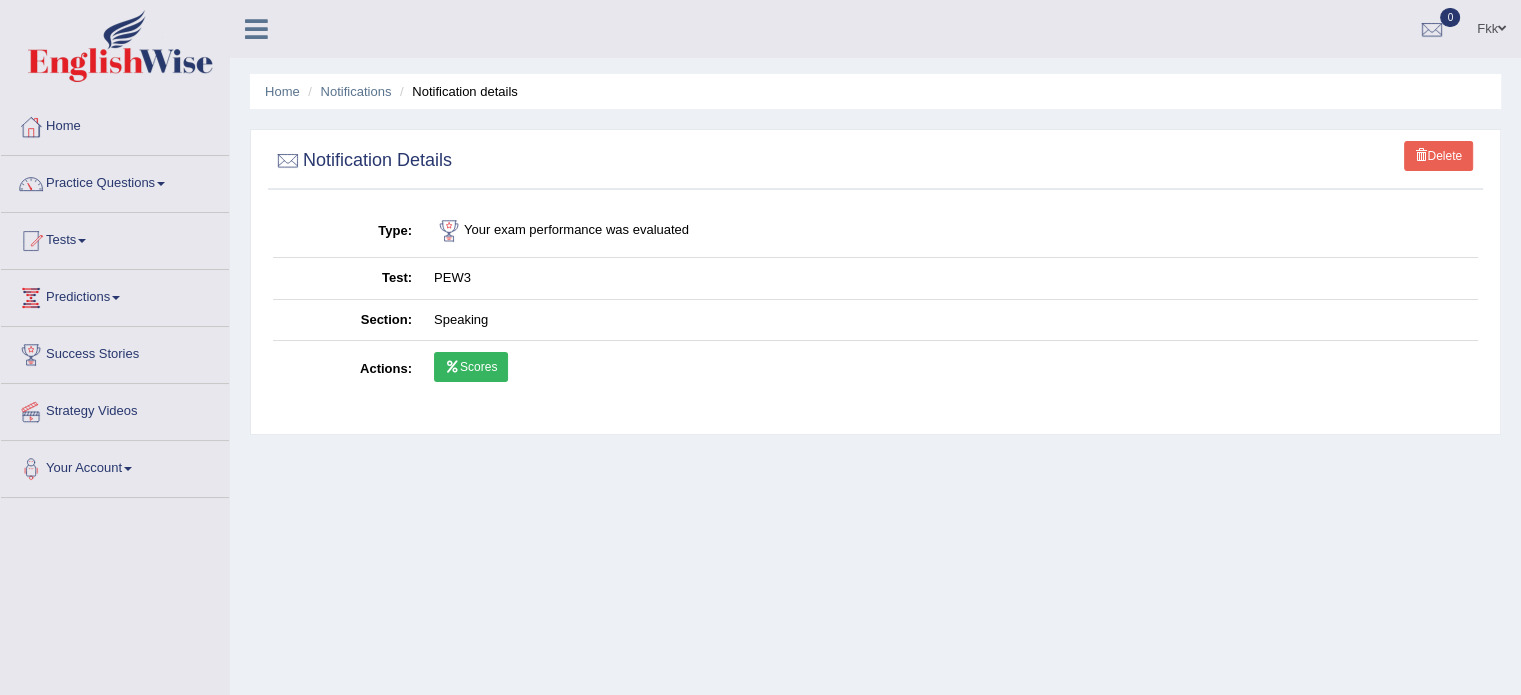 click on "Scores" at bounding box center [471, 367] 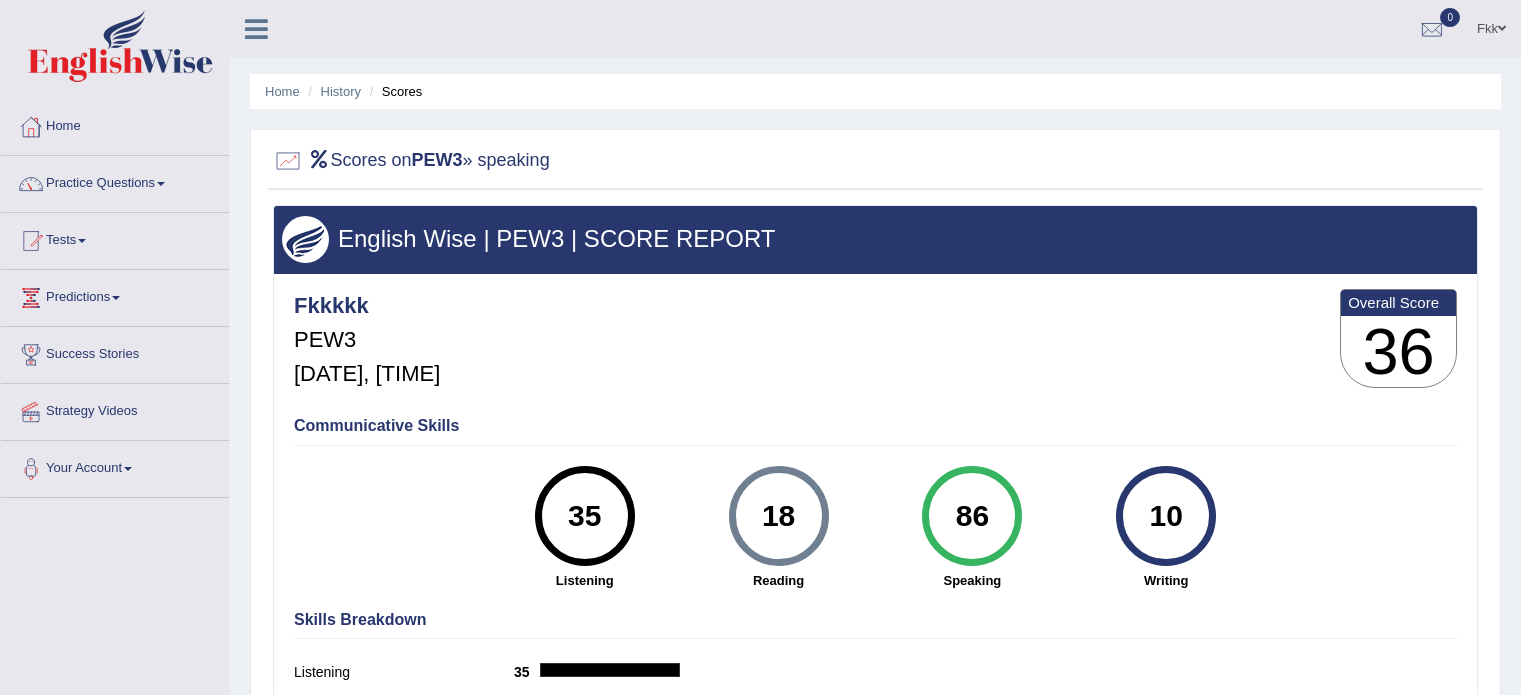 scroll, scrollTop: 0, scrollLeft: 0, axis: both 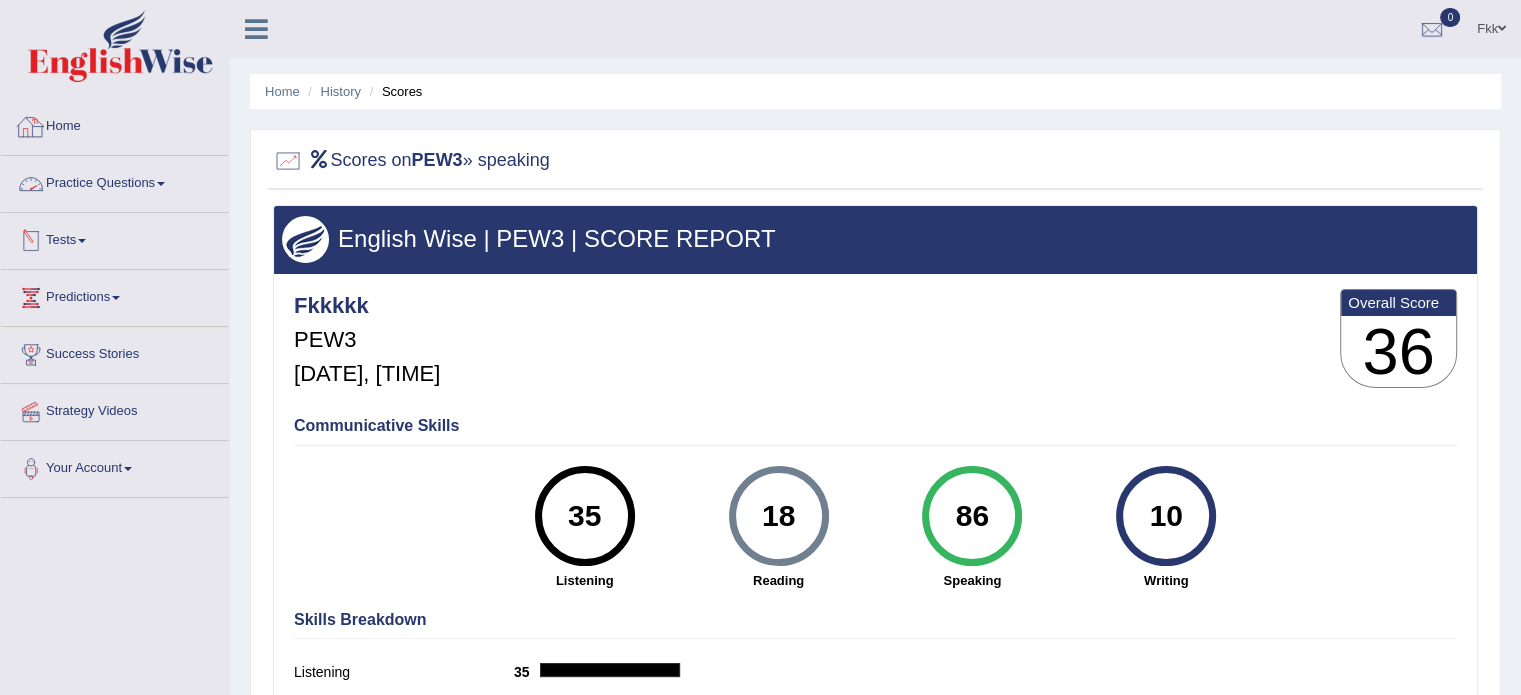 click on "Home" at bounding box center (115, 124) 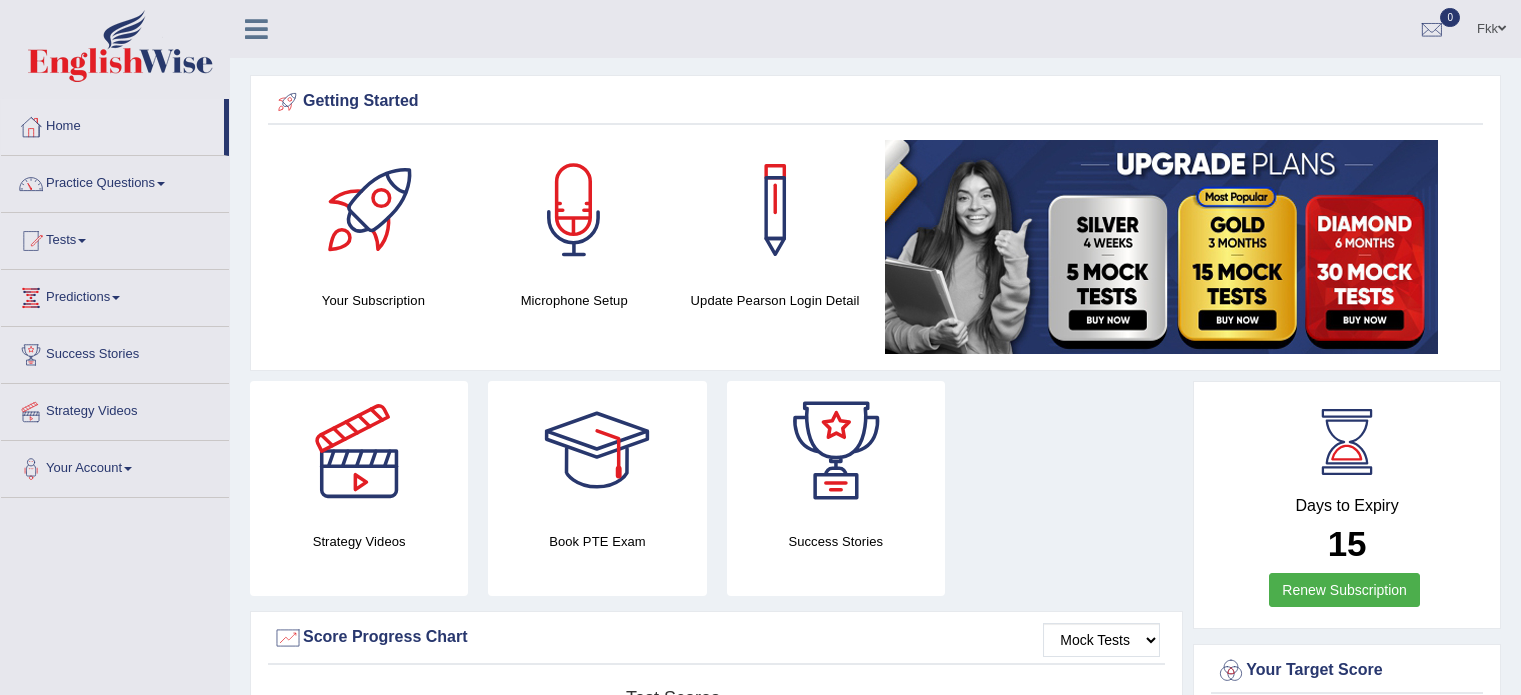 scroll, scrollTop: 0, scrollLeft: 0, axis: both 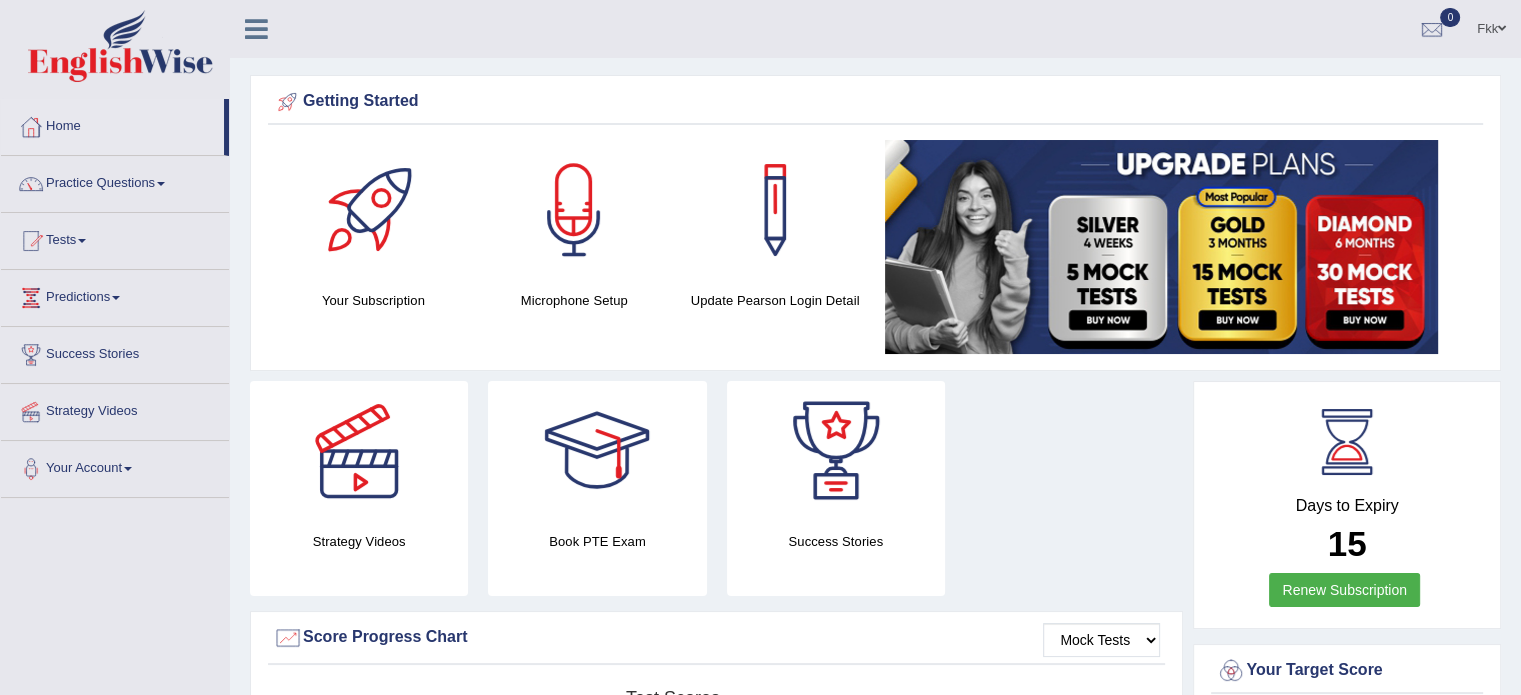 click on "Home" at bounding box center [112, 124] 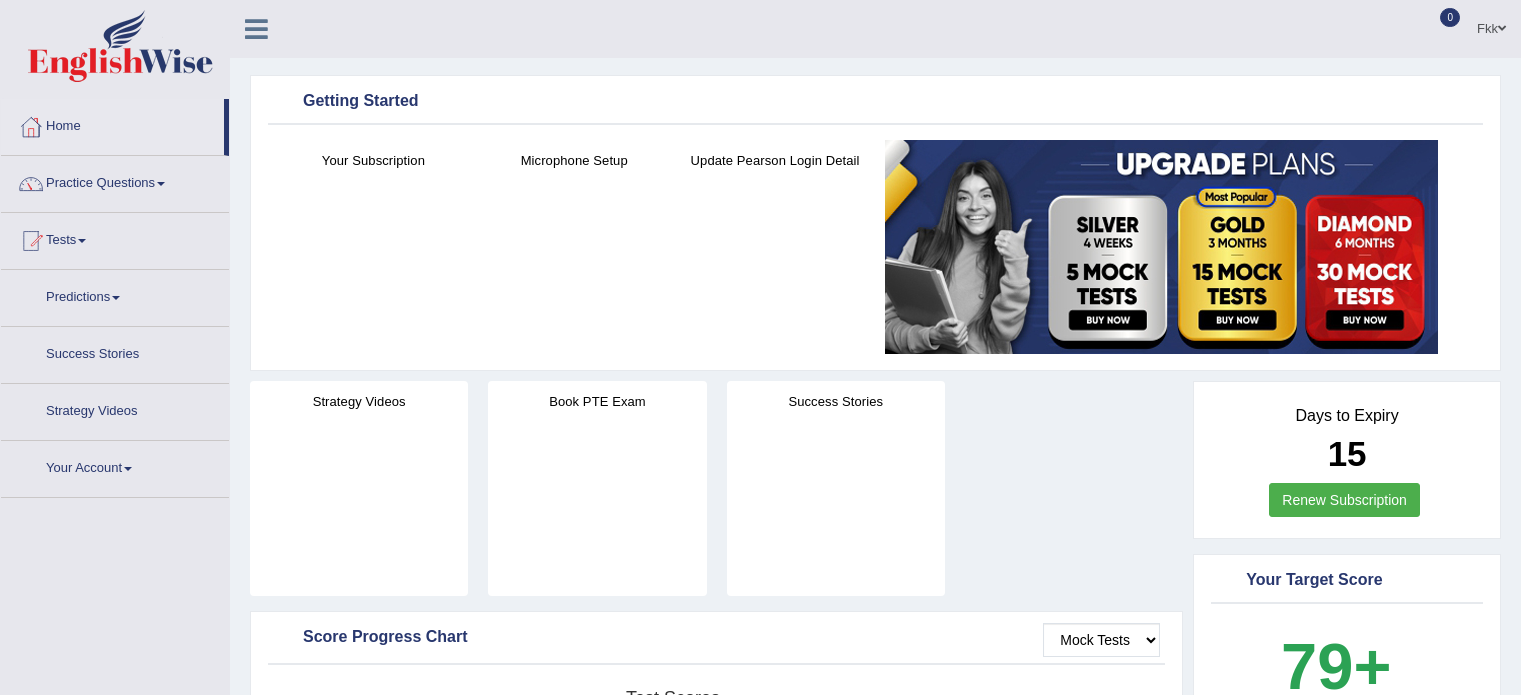 scroll, scrollTop: 0, scrollLeft: 0, axis: both 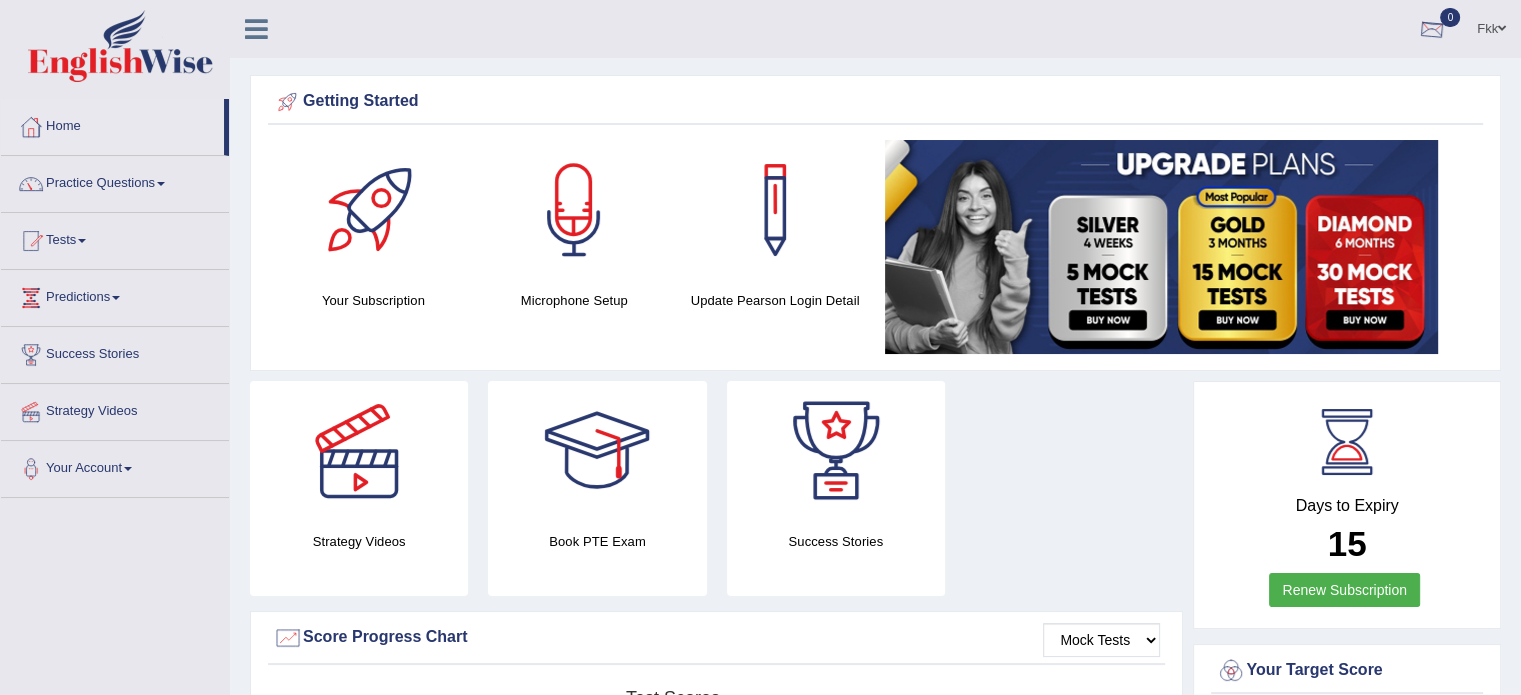 click at bounding box center [1432, 30] 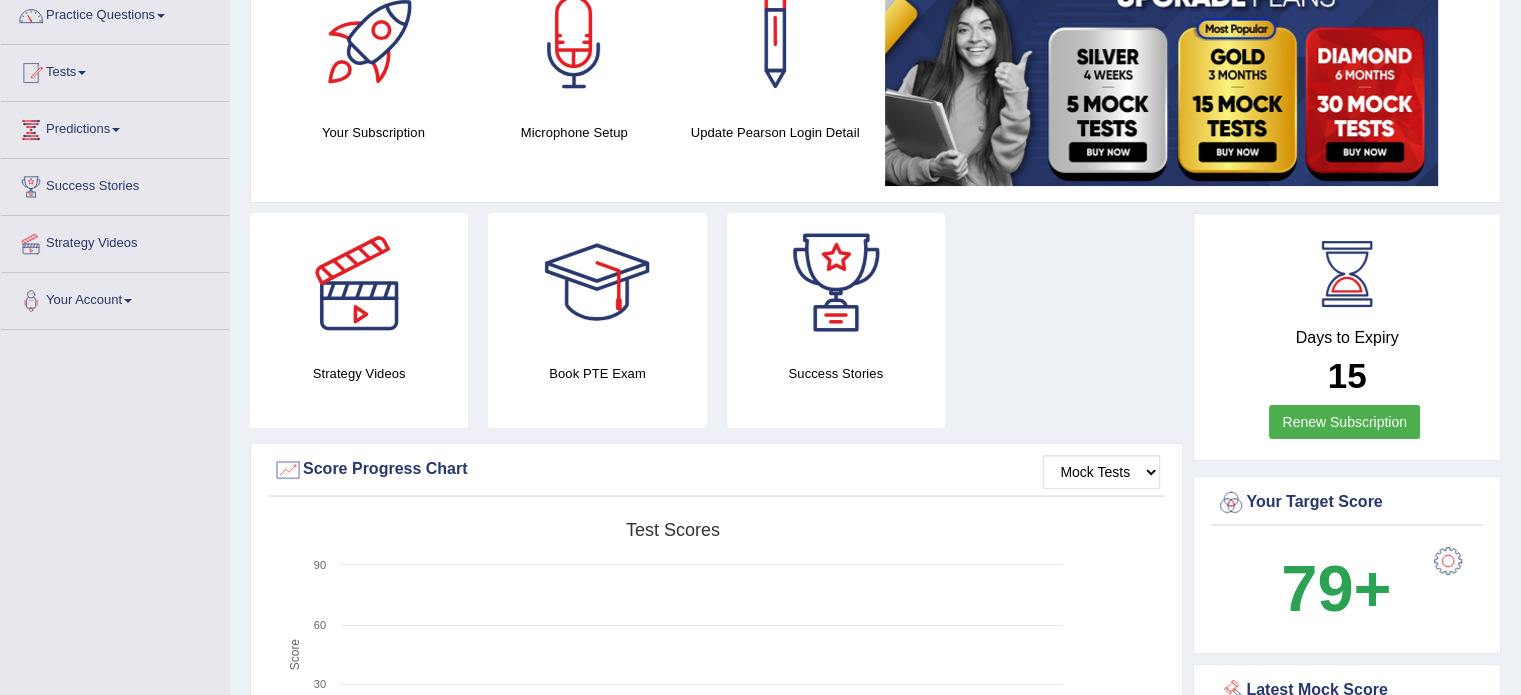 scroll, scrollTop: 0, scrollLeft: 0, axis: both 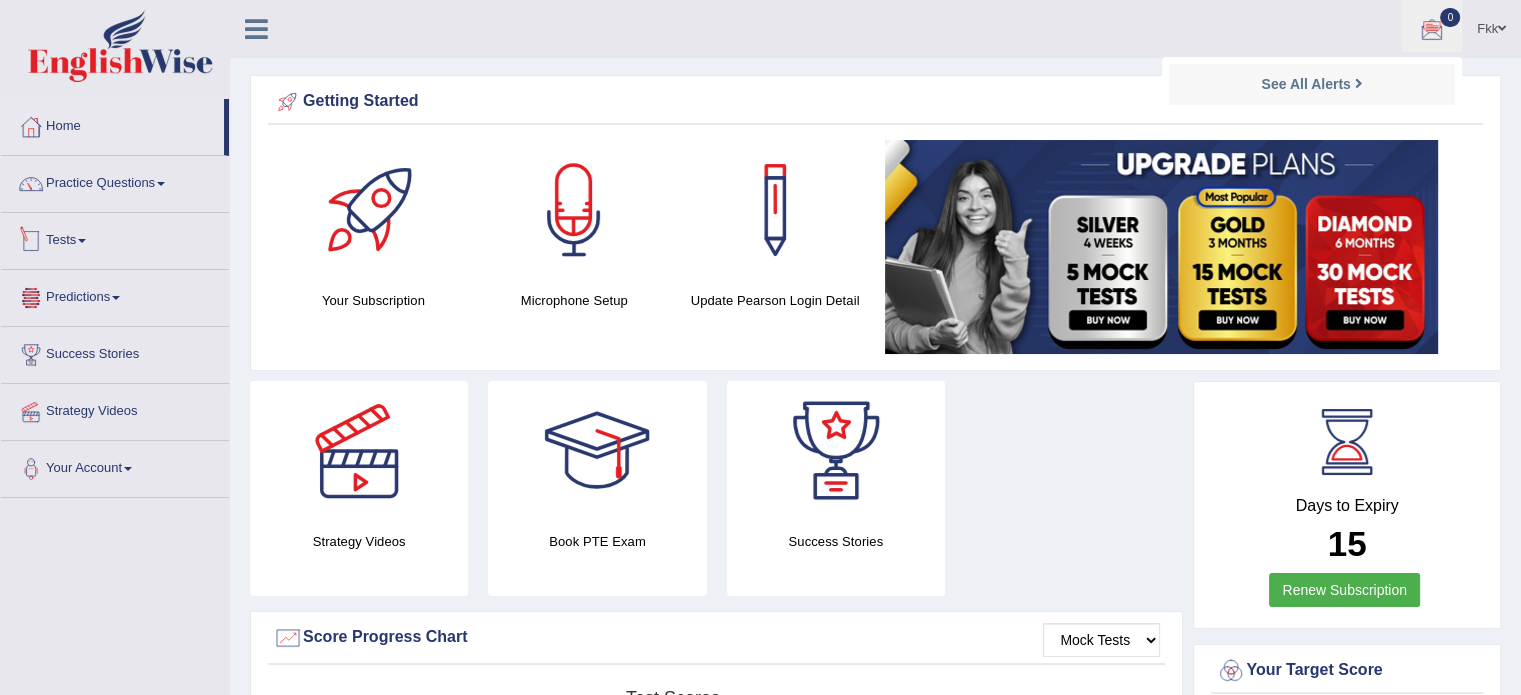 click on "Tests" at bounding box center [115, 238] 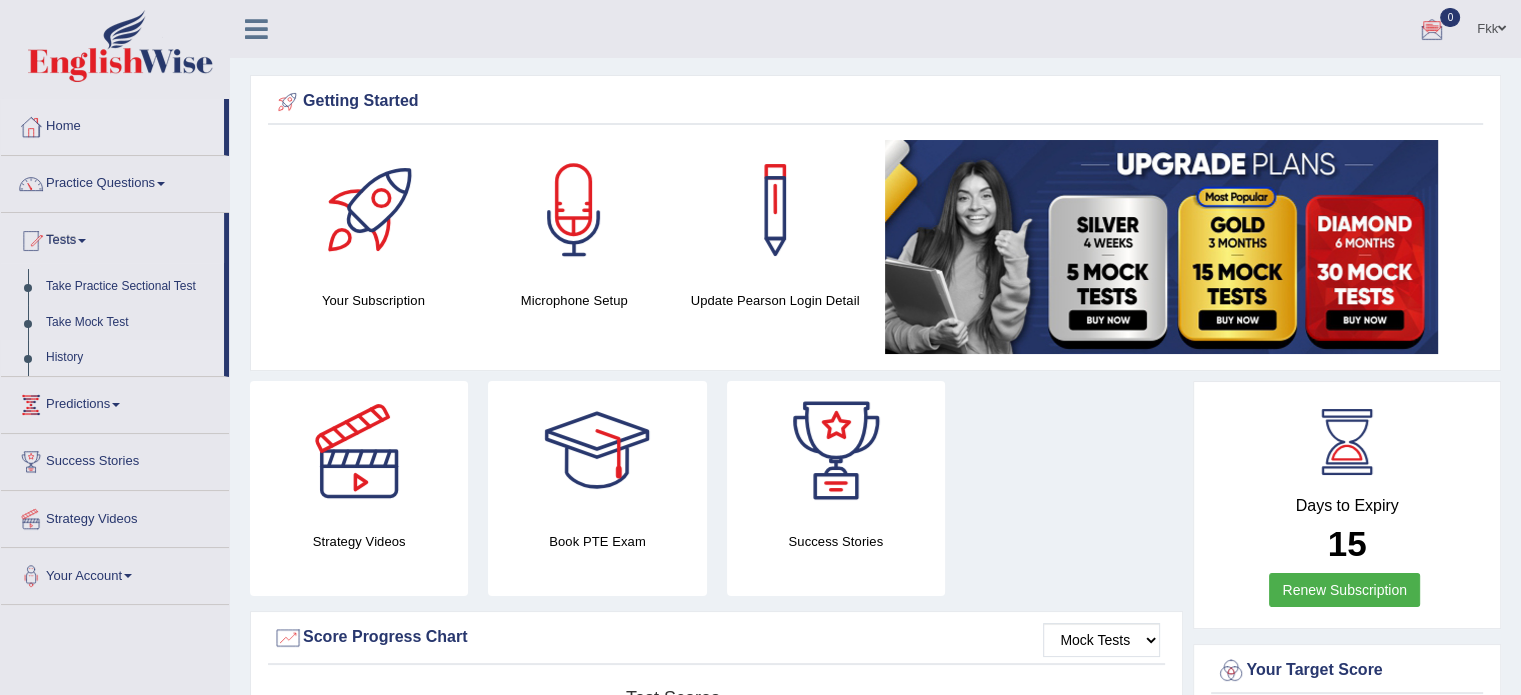 click on "History" at bounding box center (130, 358) 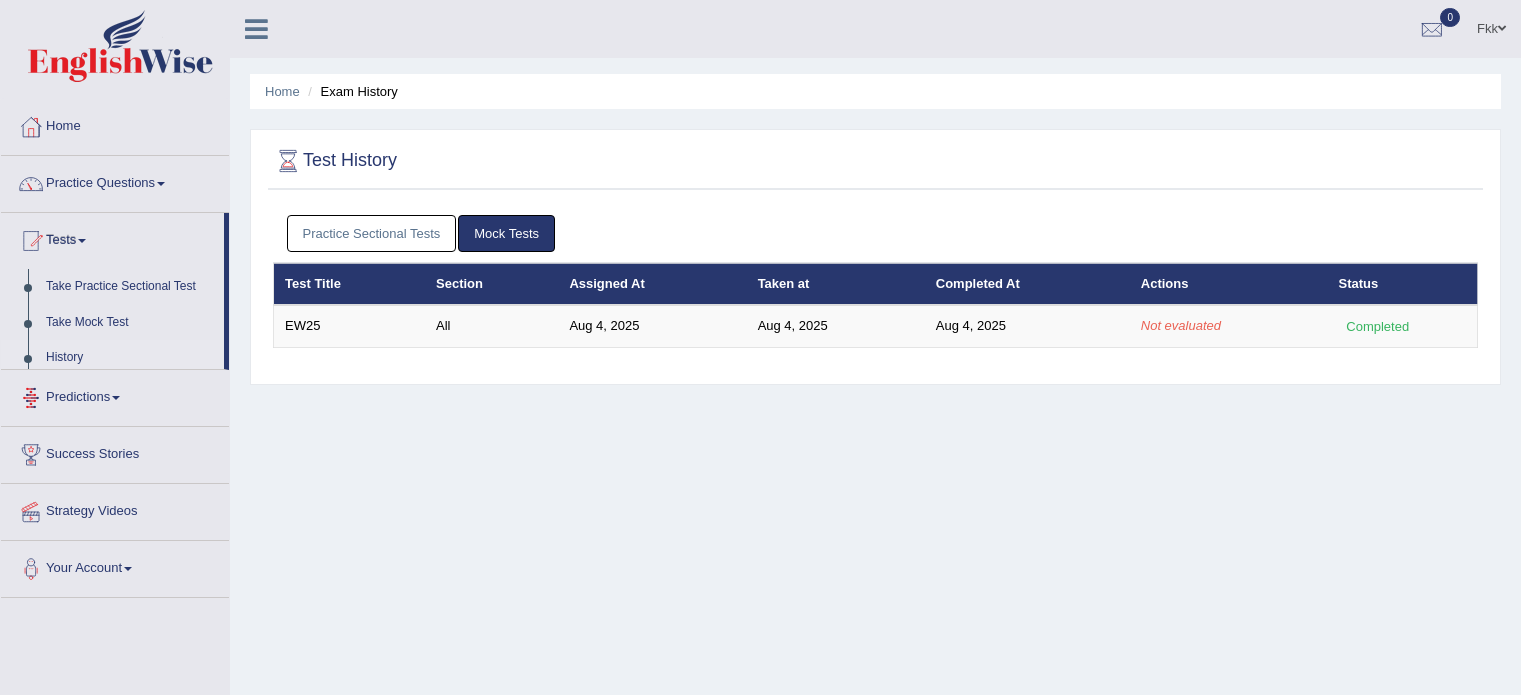scroll, scrollTop: 0, scrollLeft: 0, axis: both 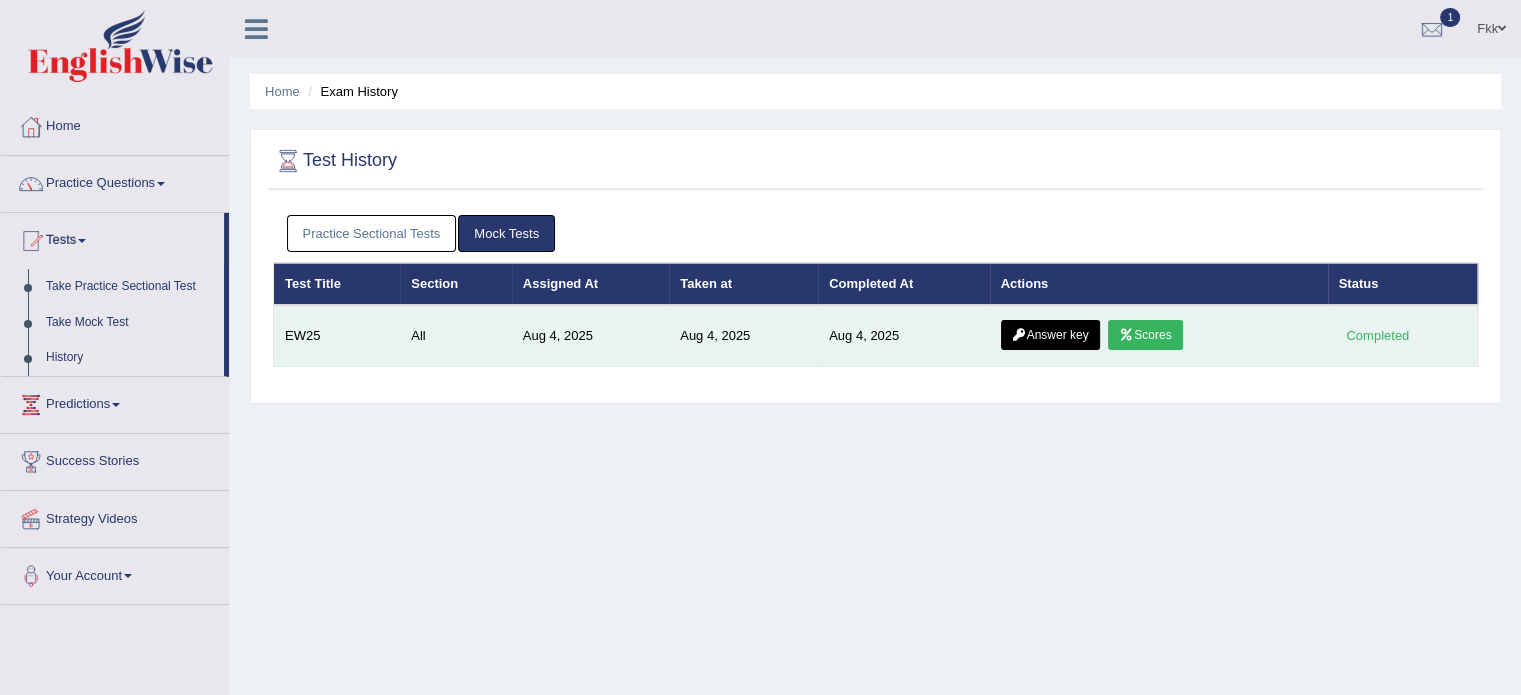 click on "Scores" at bounding box center (1145, 335) 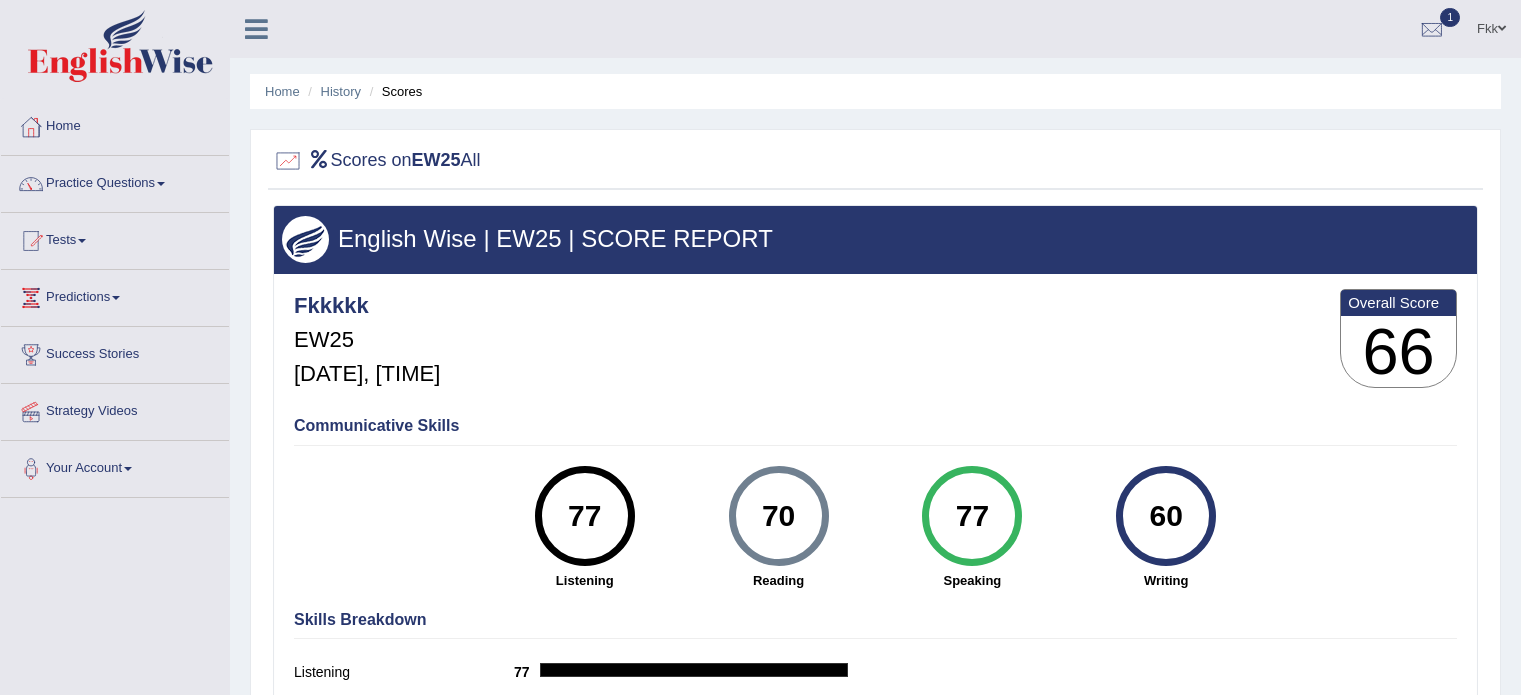 scroll, scrollTop: 0, scrollLeft: 0, axis: both 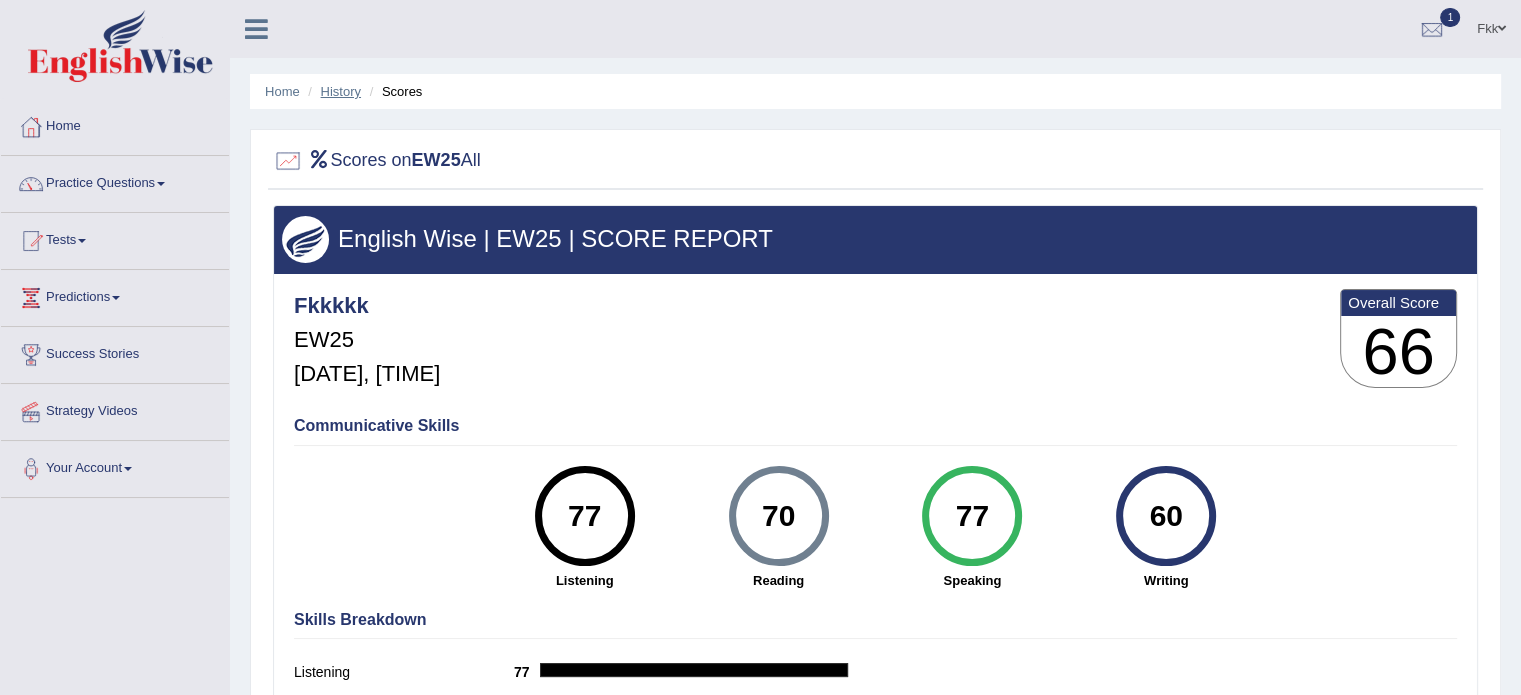 click on "History" at bounding box center [341, 91] 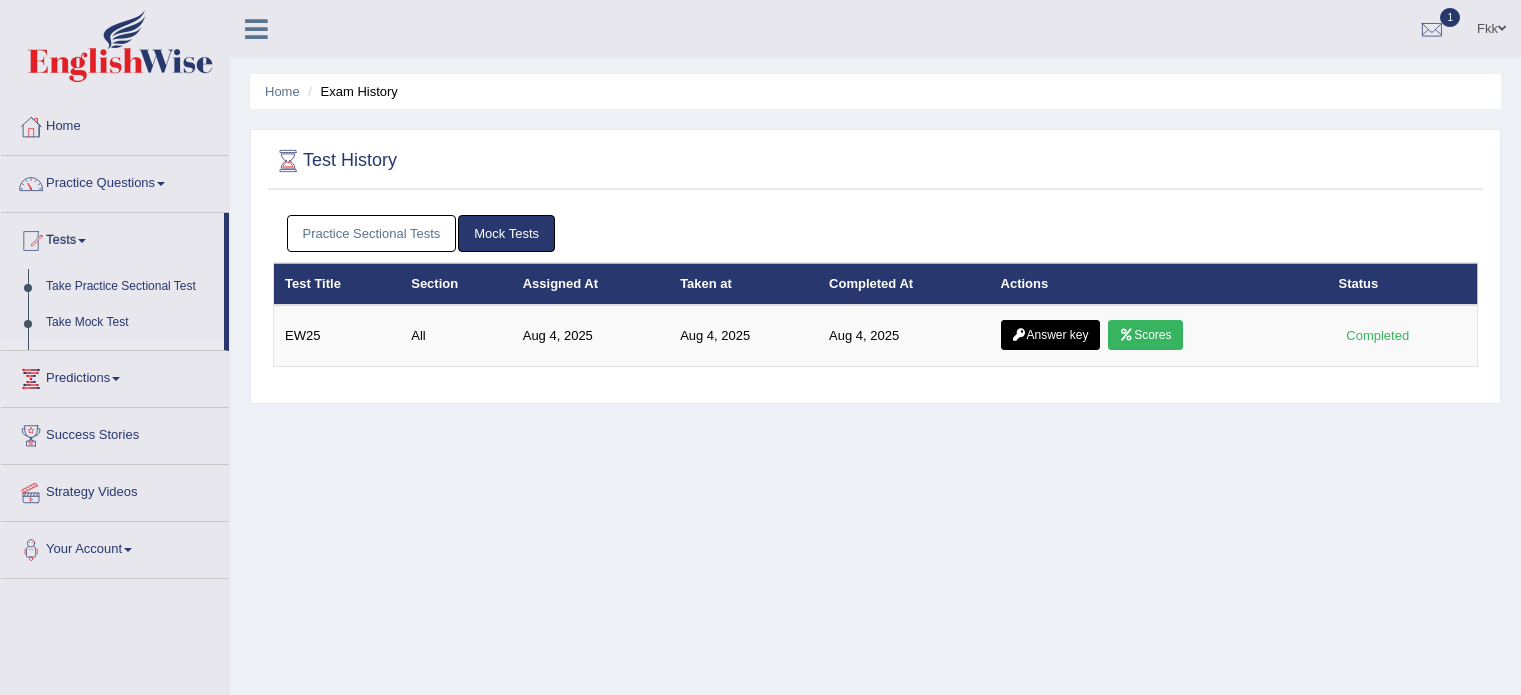 scroll, scrollTop: 0, scrollLeft: 0, axis: both 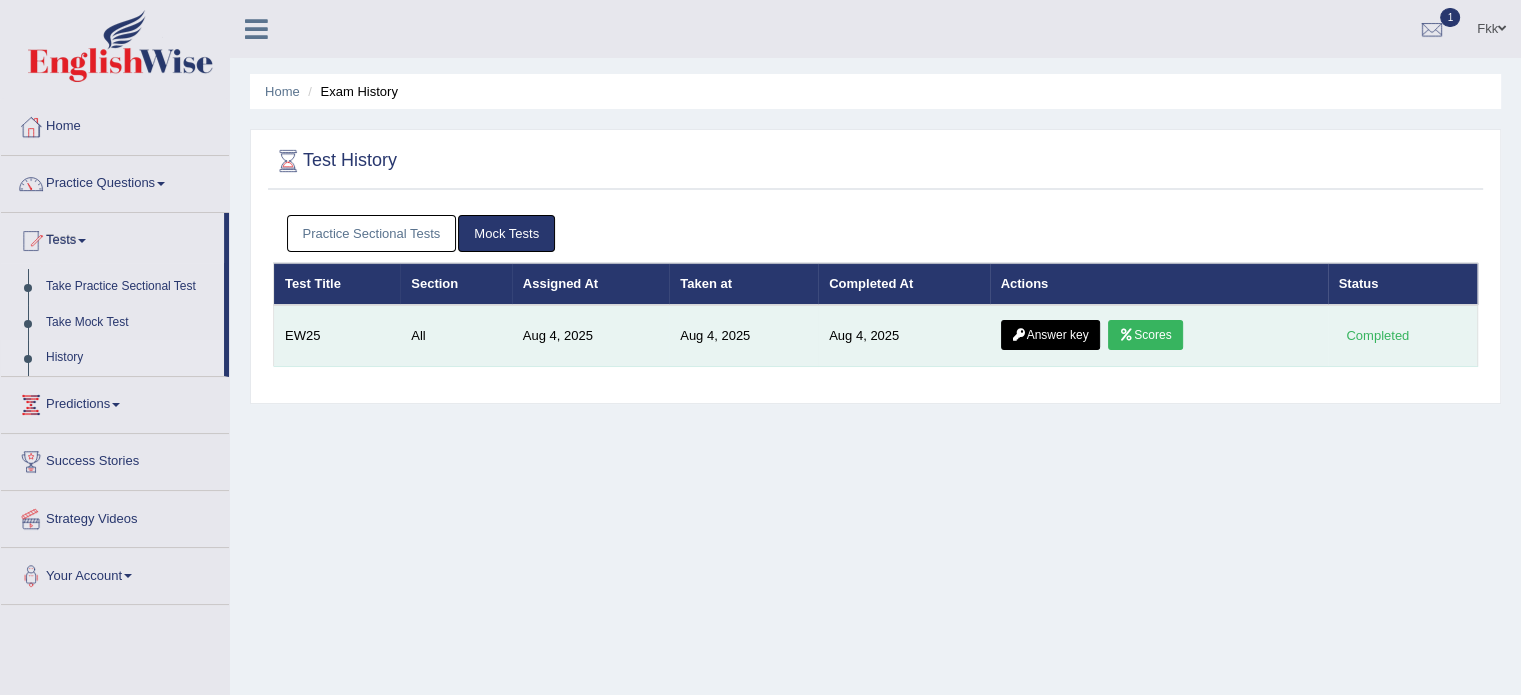click on "Answer key" at bounding box center (1050, 335) 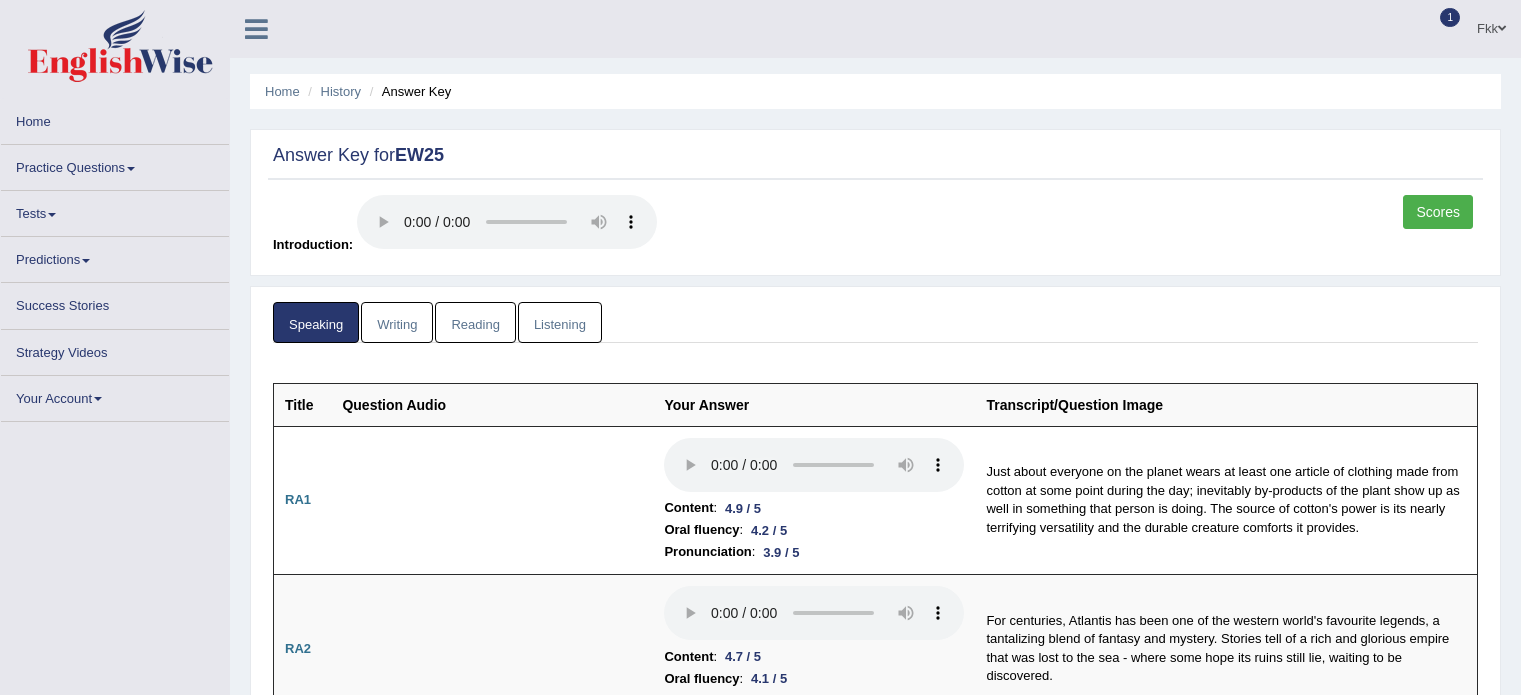 scroll, scrollTop: 0, scrollLeft: 0, axis: both 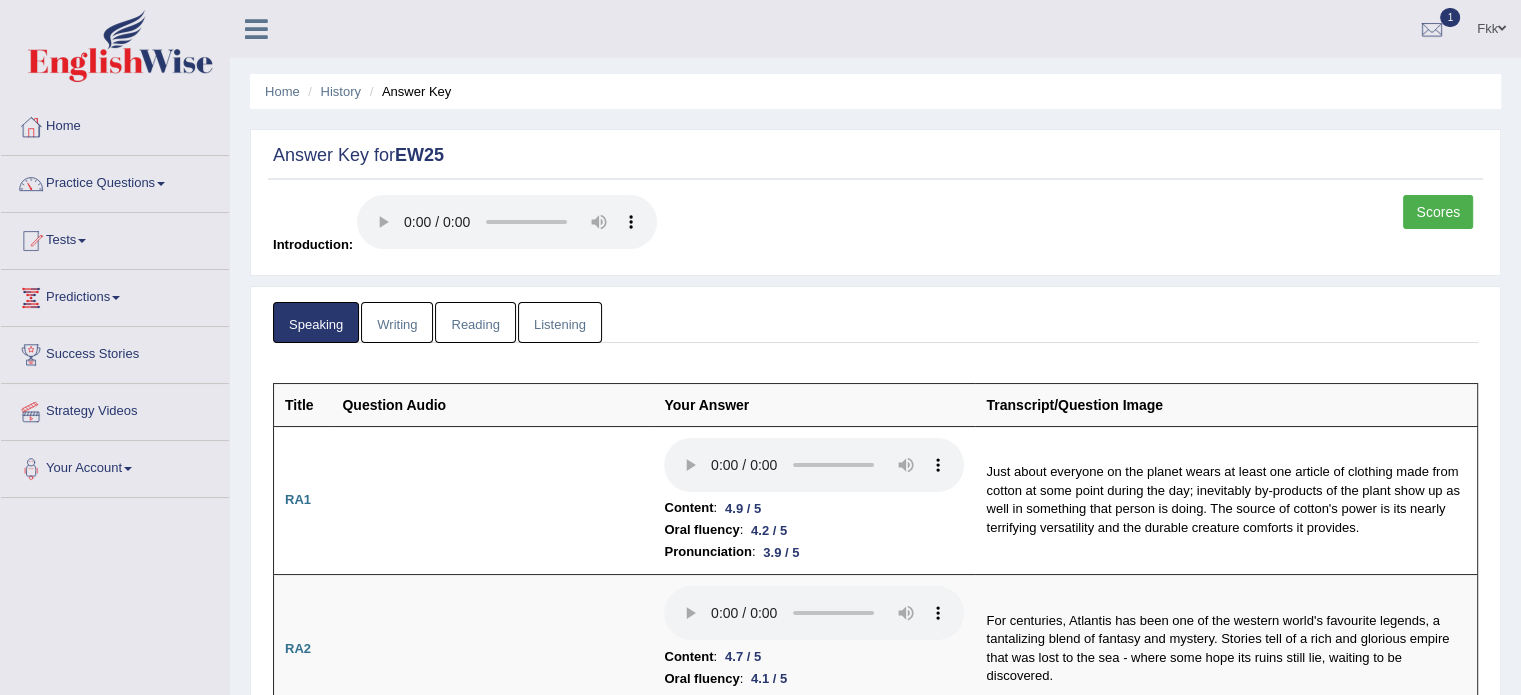 click on "Reading" at bounding box center (475, 322) 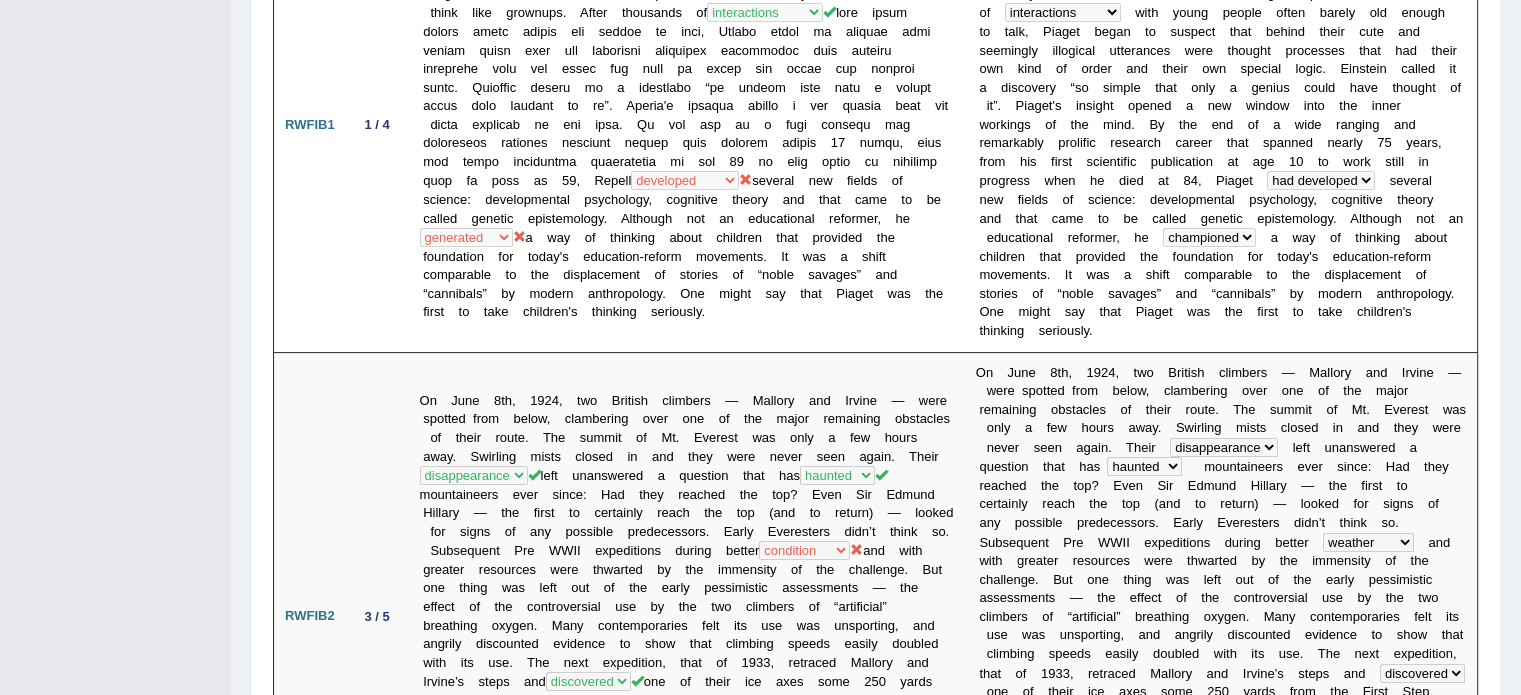 scroll, scrollTop: 0, scrollLeft: 0, axis: both 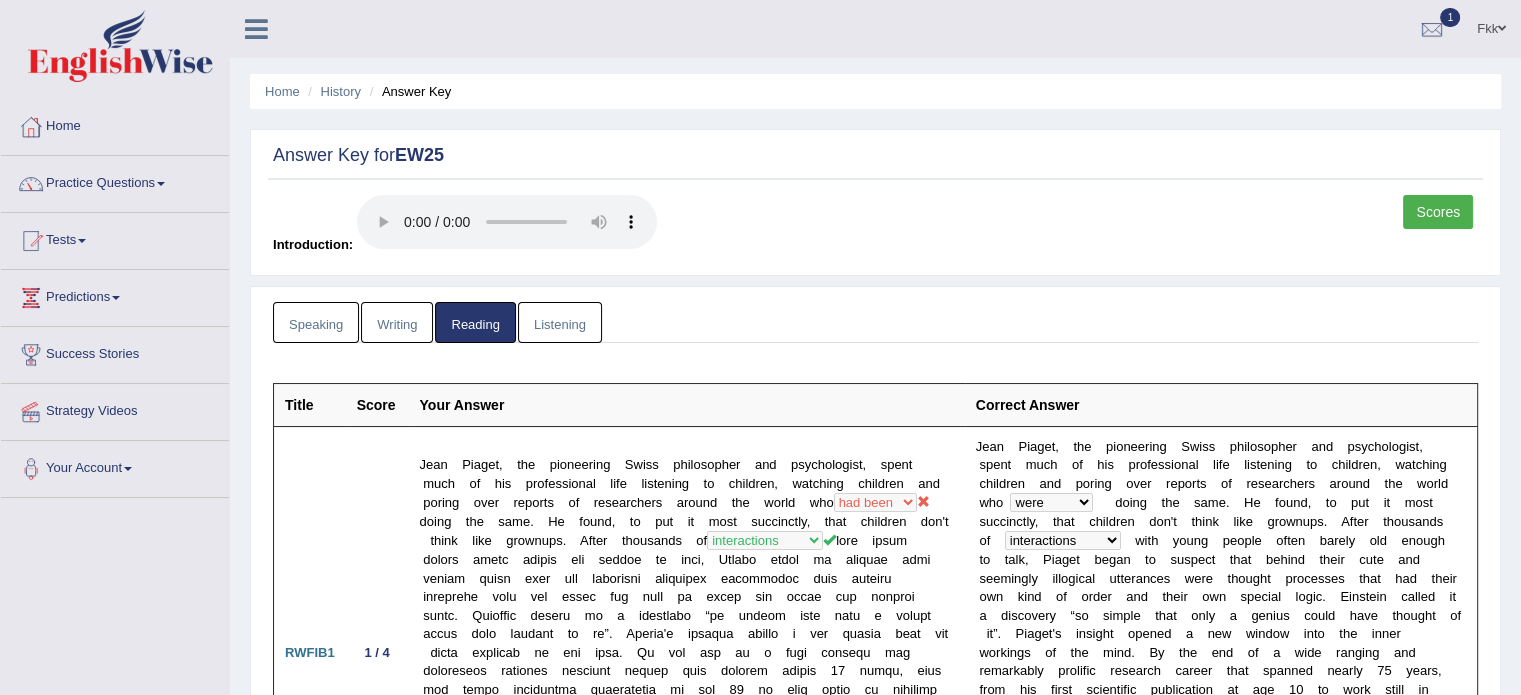 click on "Listening" at bounding box center (560, 322) 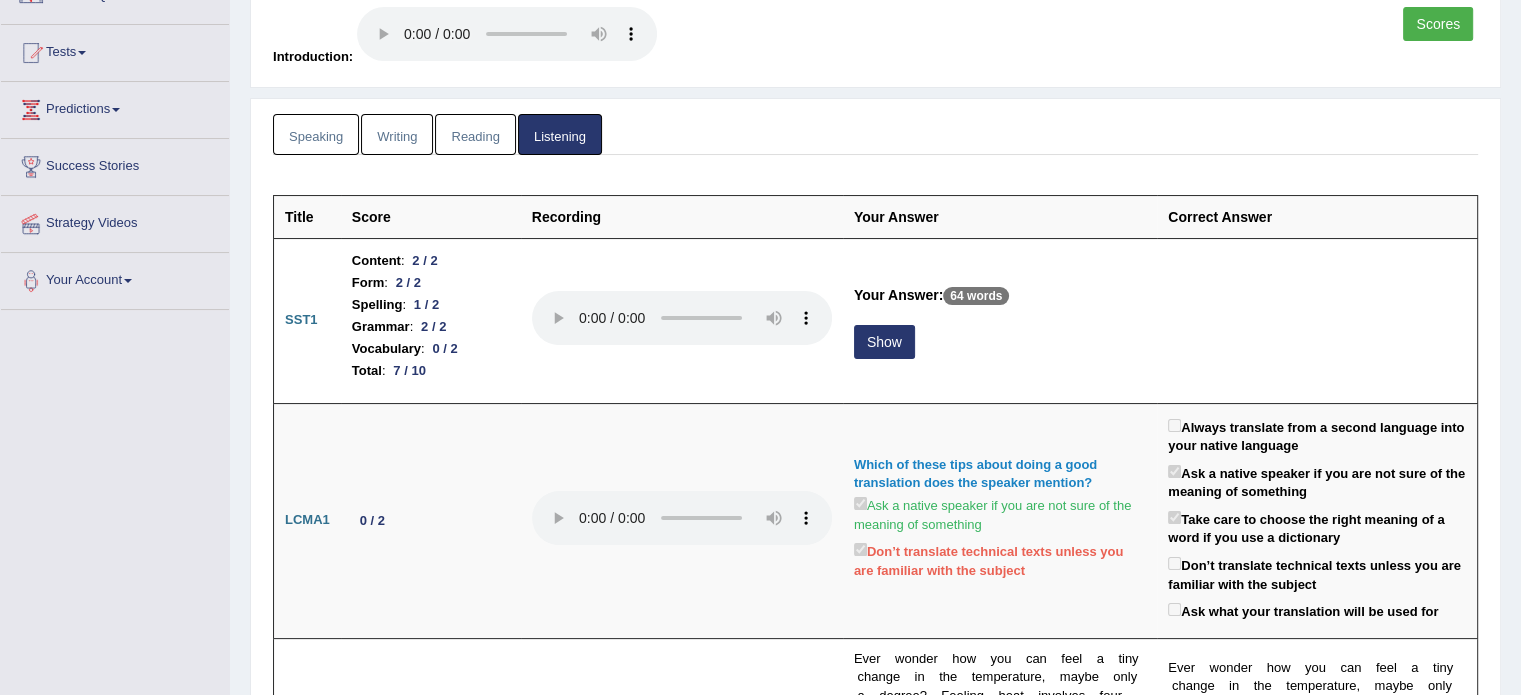 scroll, scrollTop: 192, scrollLeft: 0, axis: vertical 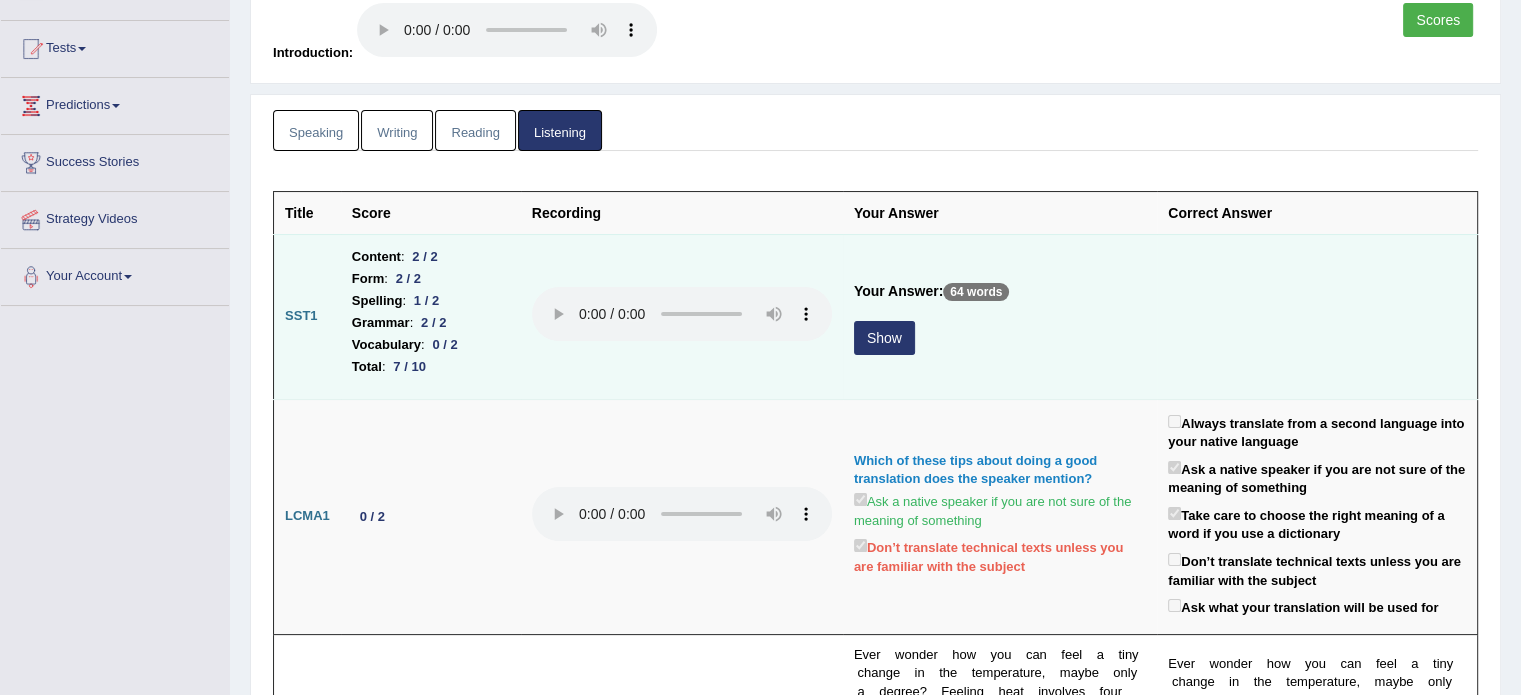 click on "Show" at bounding box center (884, 338) 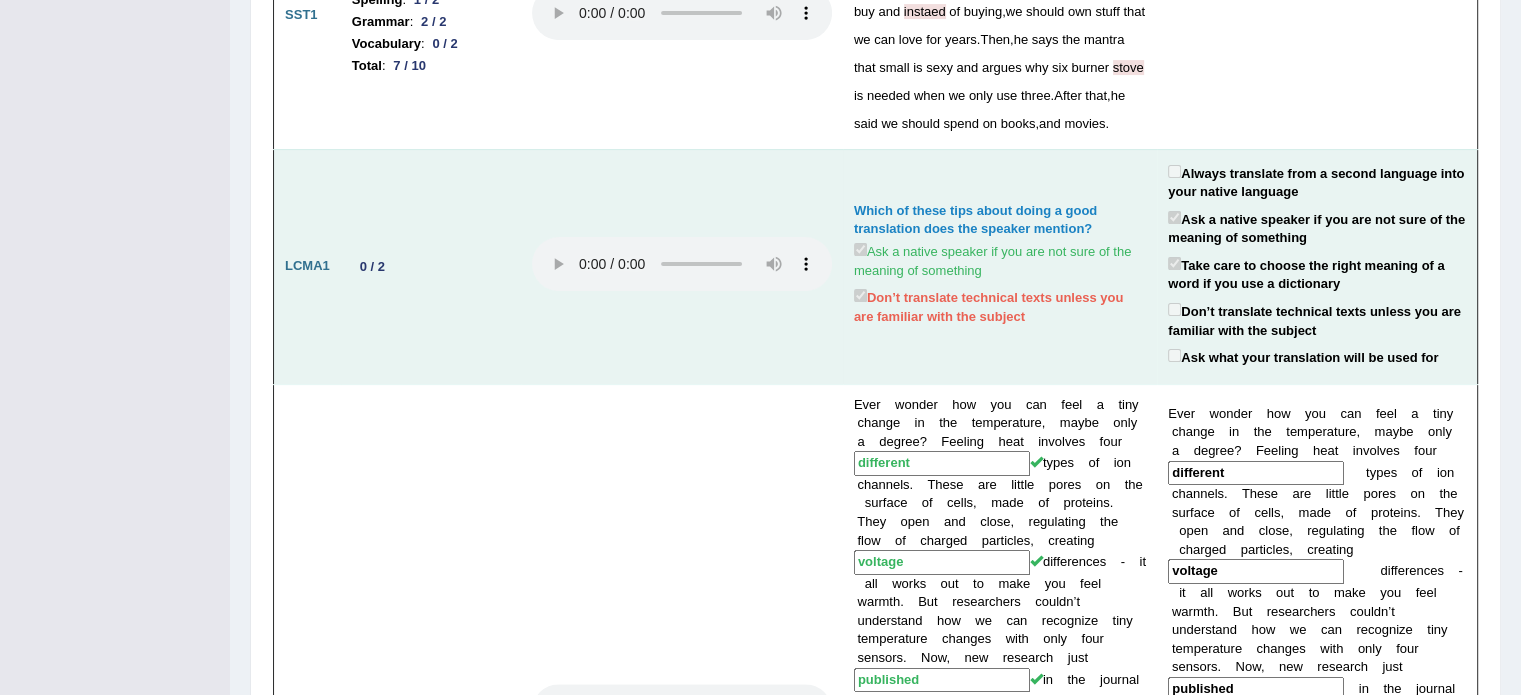 scroll, scrollTop: 0, scrollLeft: 0, axis: both 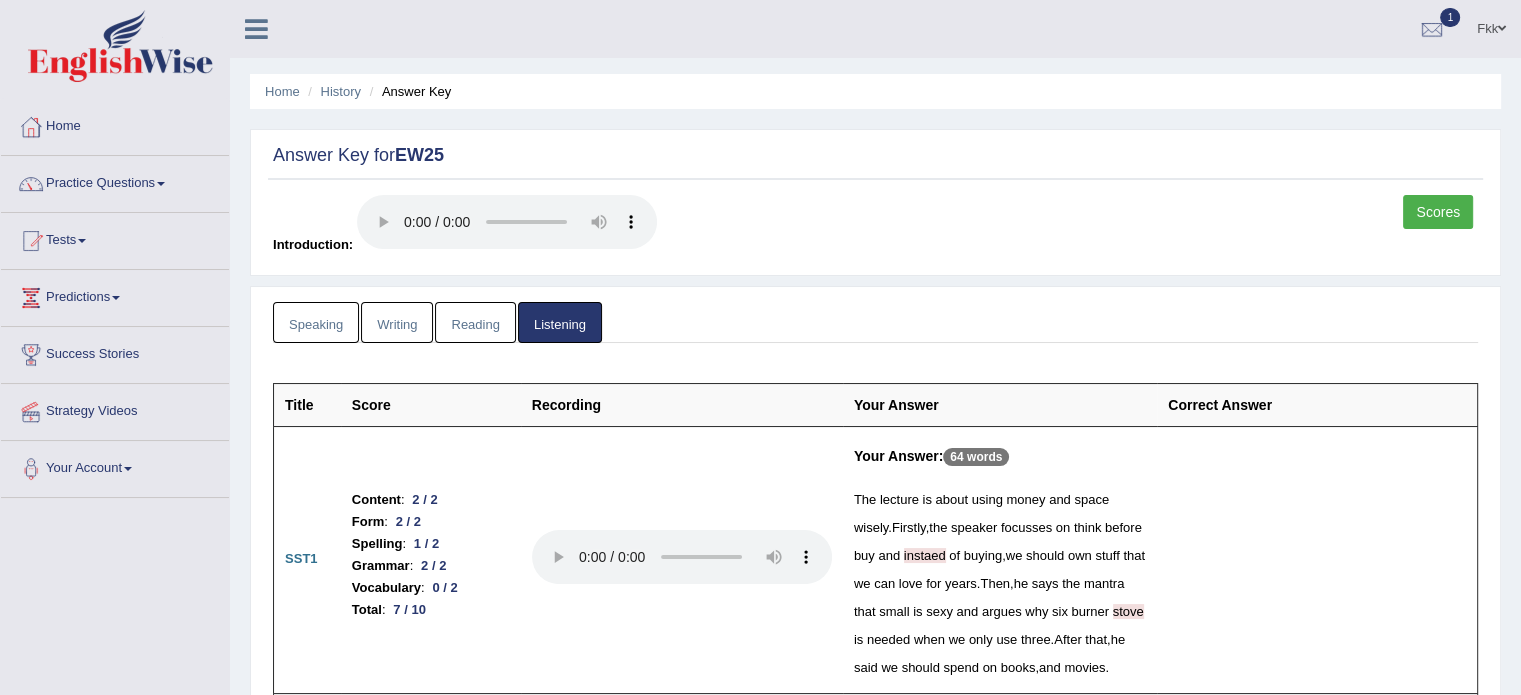 click on "Writing" at bounding box center (397, 322) 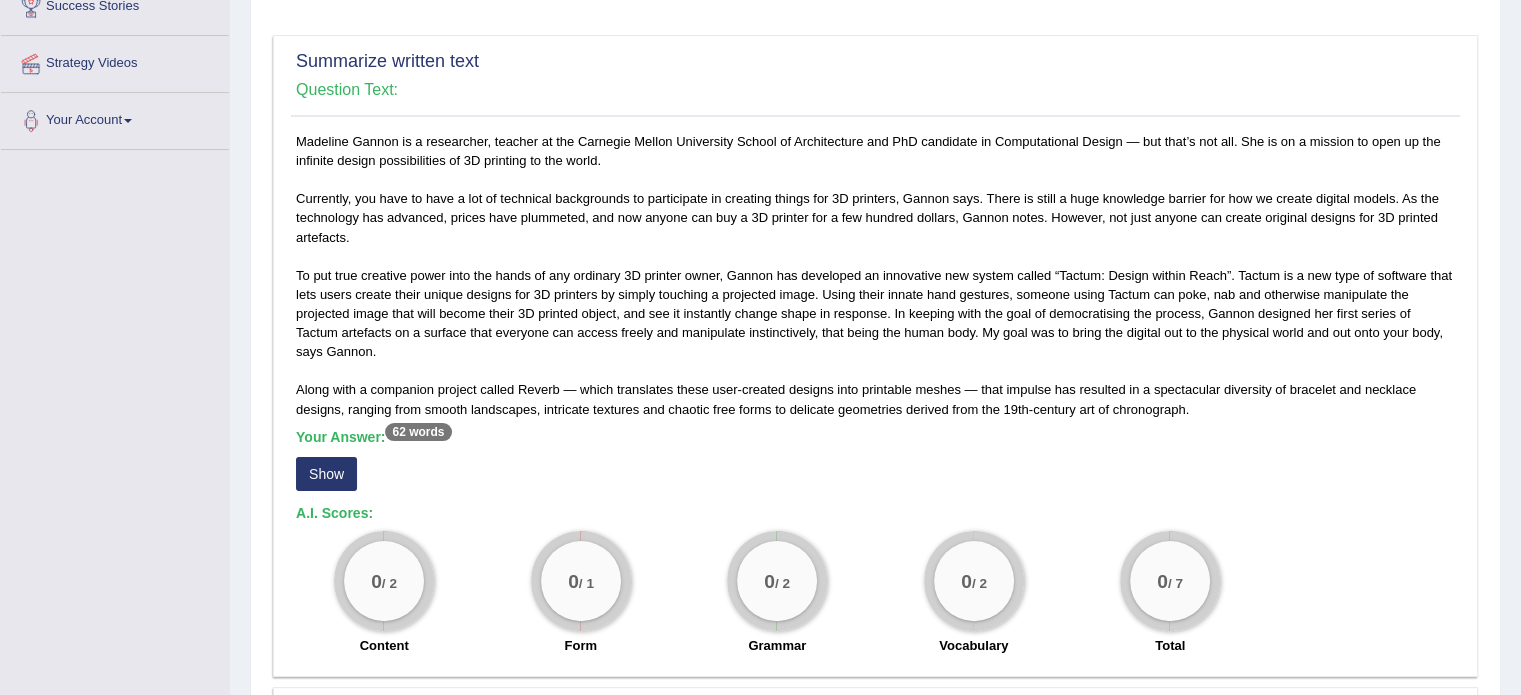 scroll, scrollTop: 348, scrollLeft: 0, axis: vertical 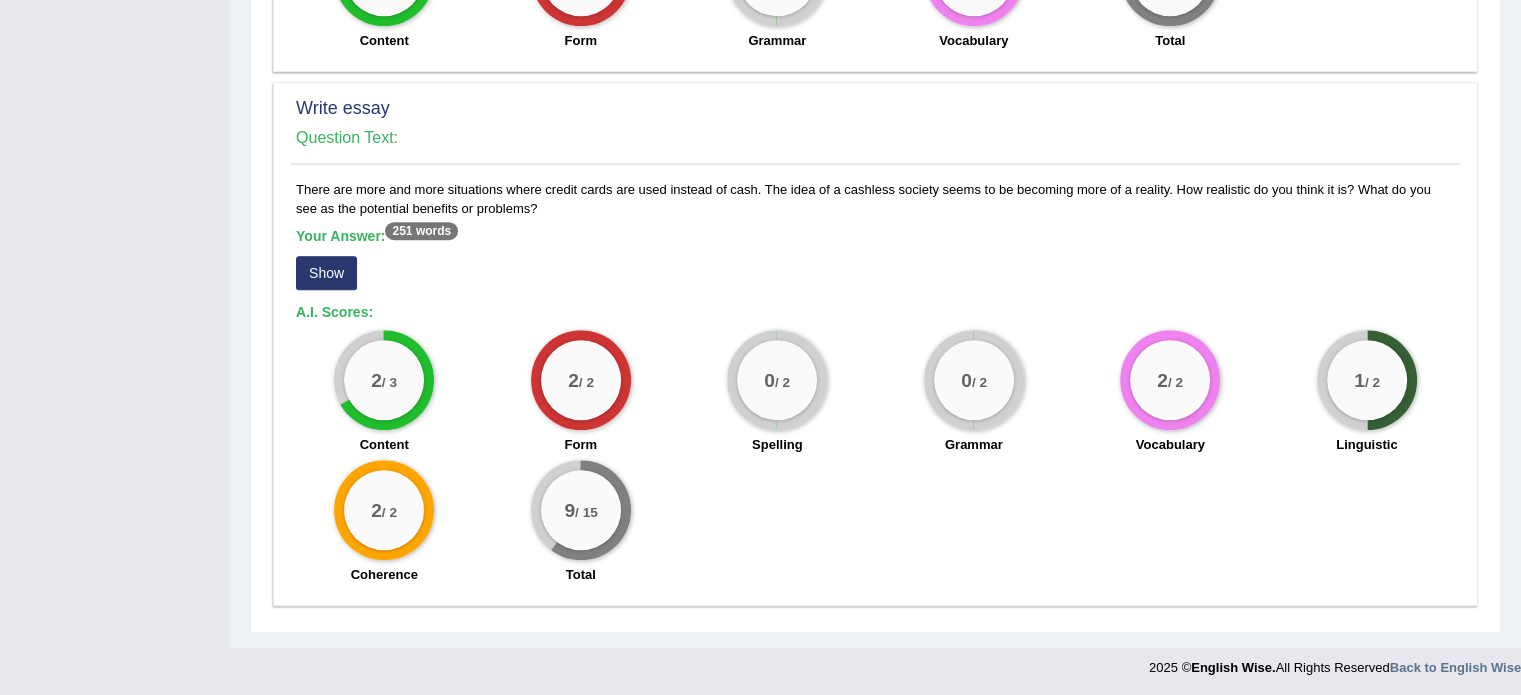 click on "Show" at bounding box center (326, 273) 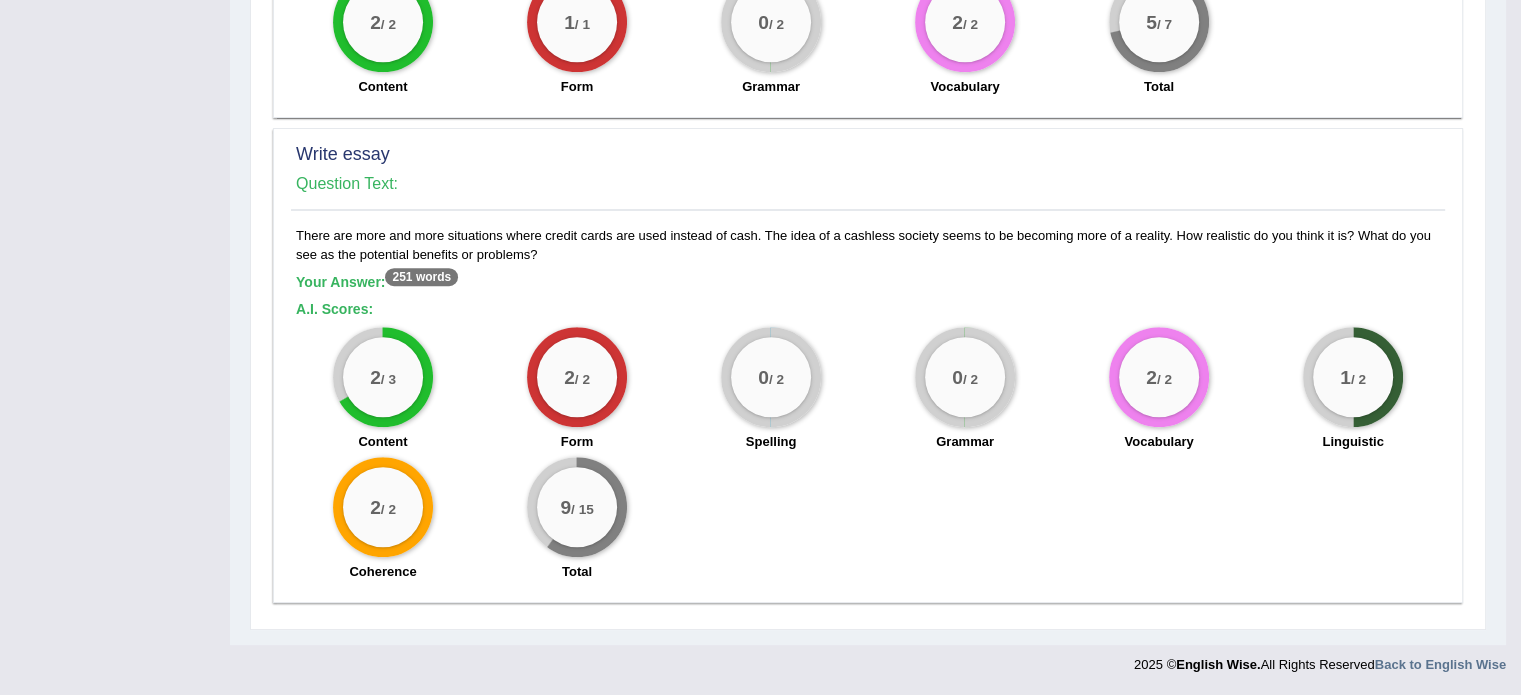 scroll, scrollTop: 1422, scrollLeft: 0, axis: vertical 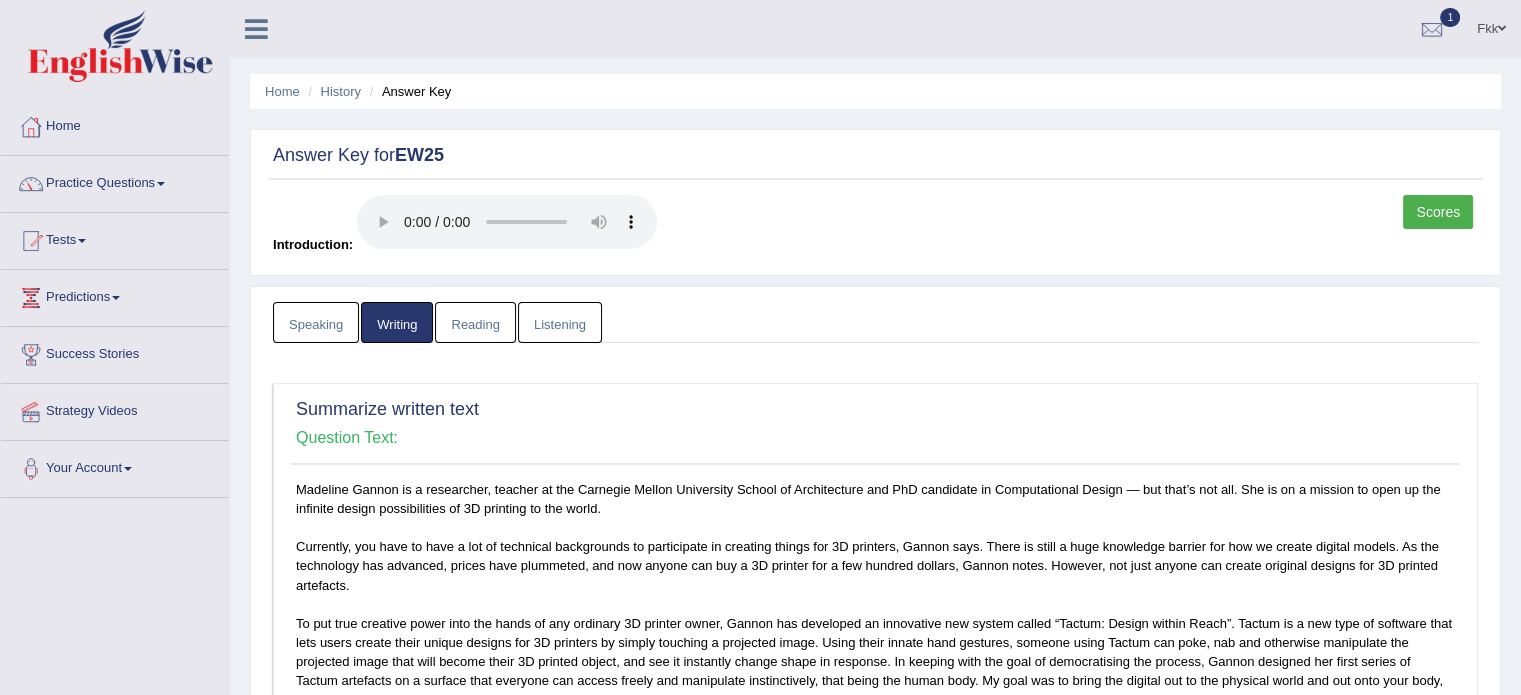 click on "Speaking" at bounding box center (316, 322) 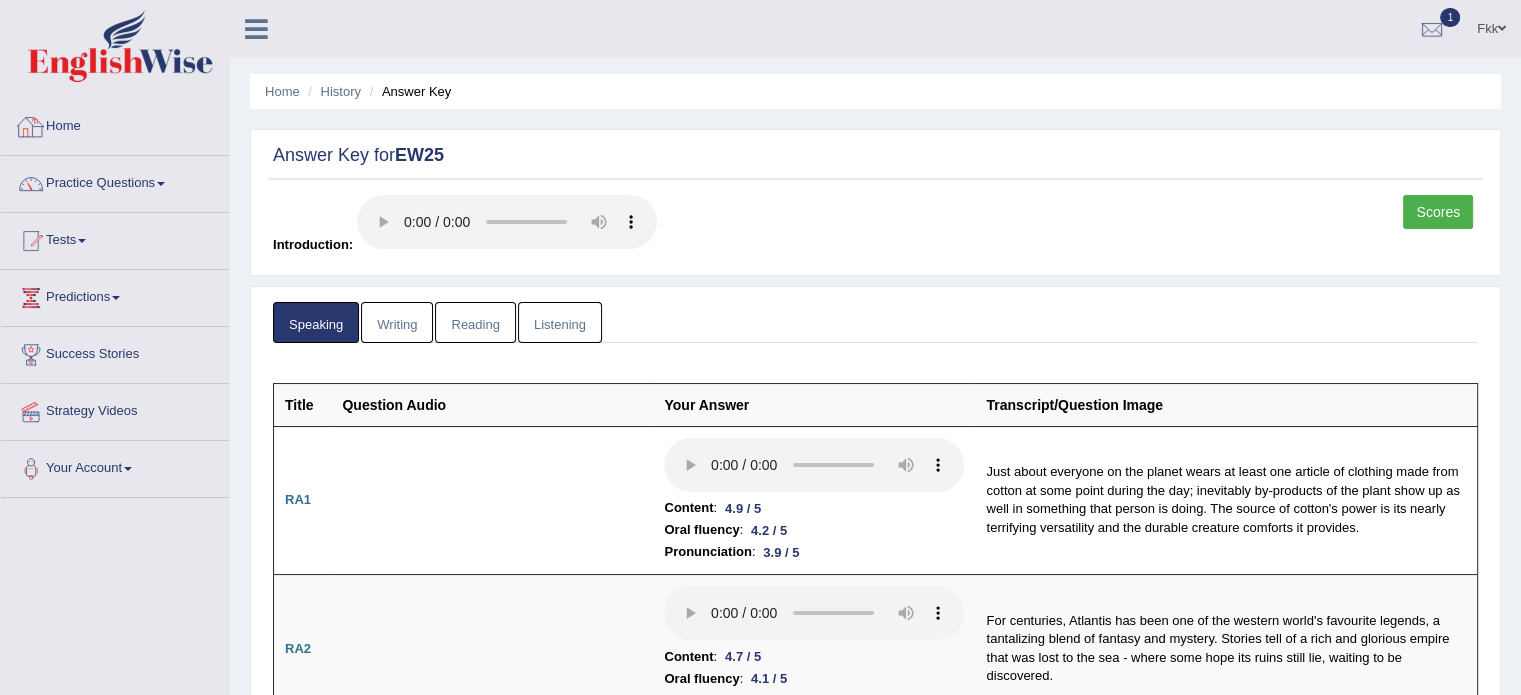 click on "Home" at bounding box center (115, 124) 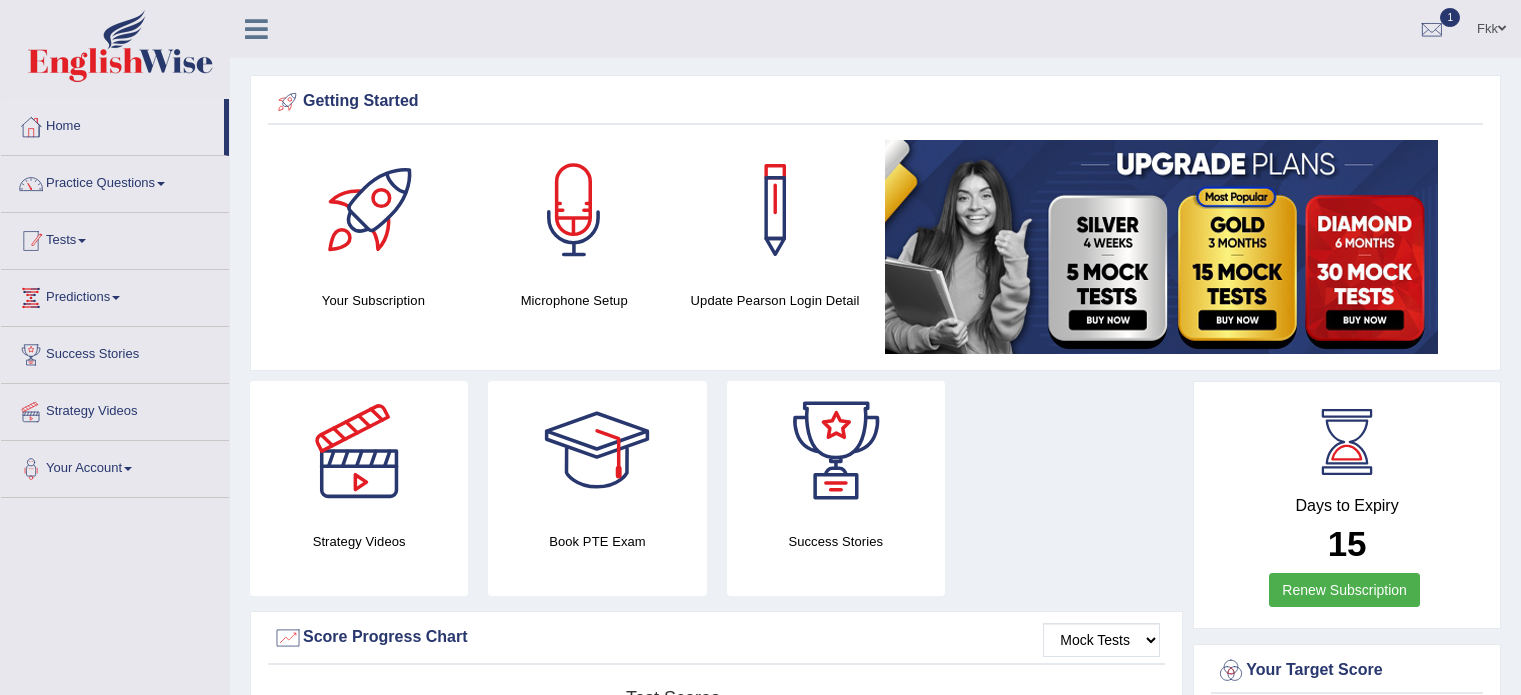 scroll, scrollTop: 0, scrollLeft: 0, axis: both 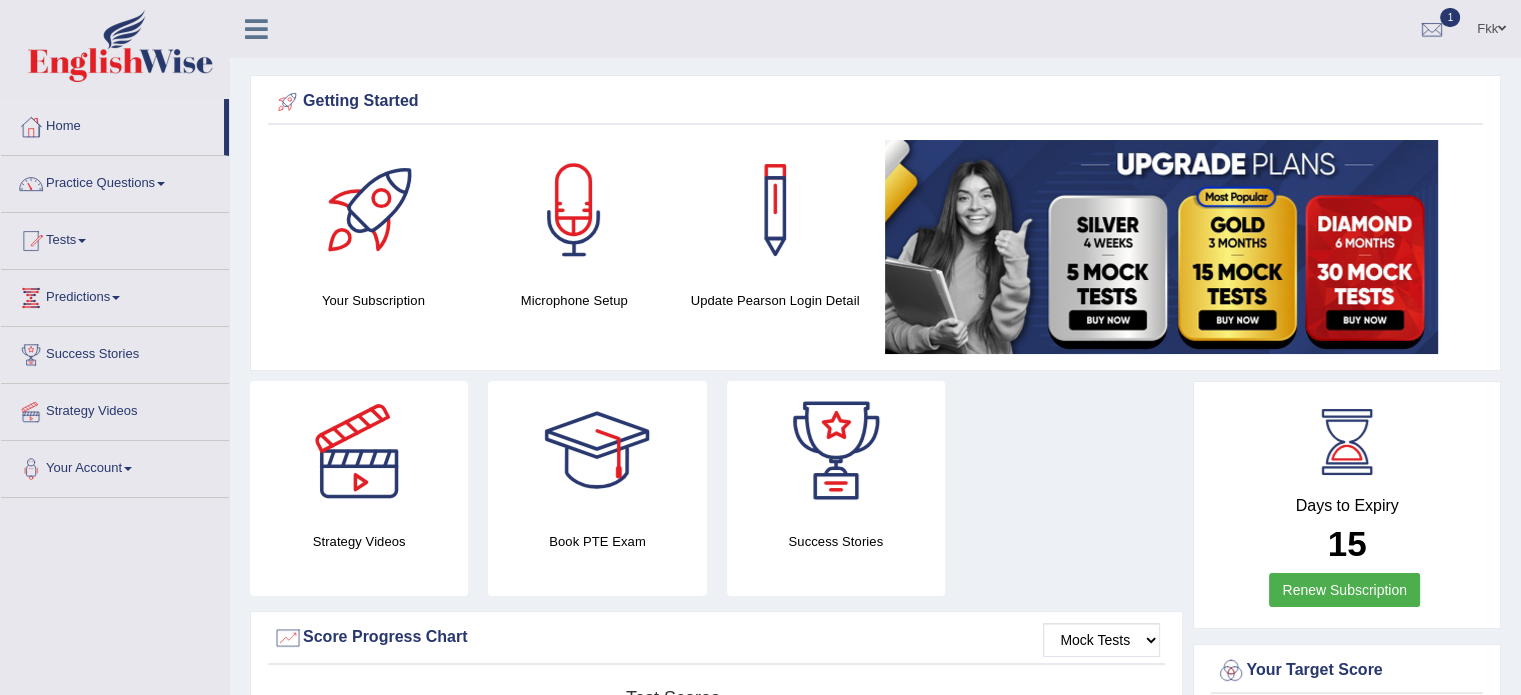 click on "Tests" at bounding box center (115, 238) 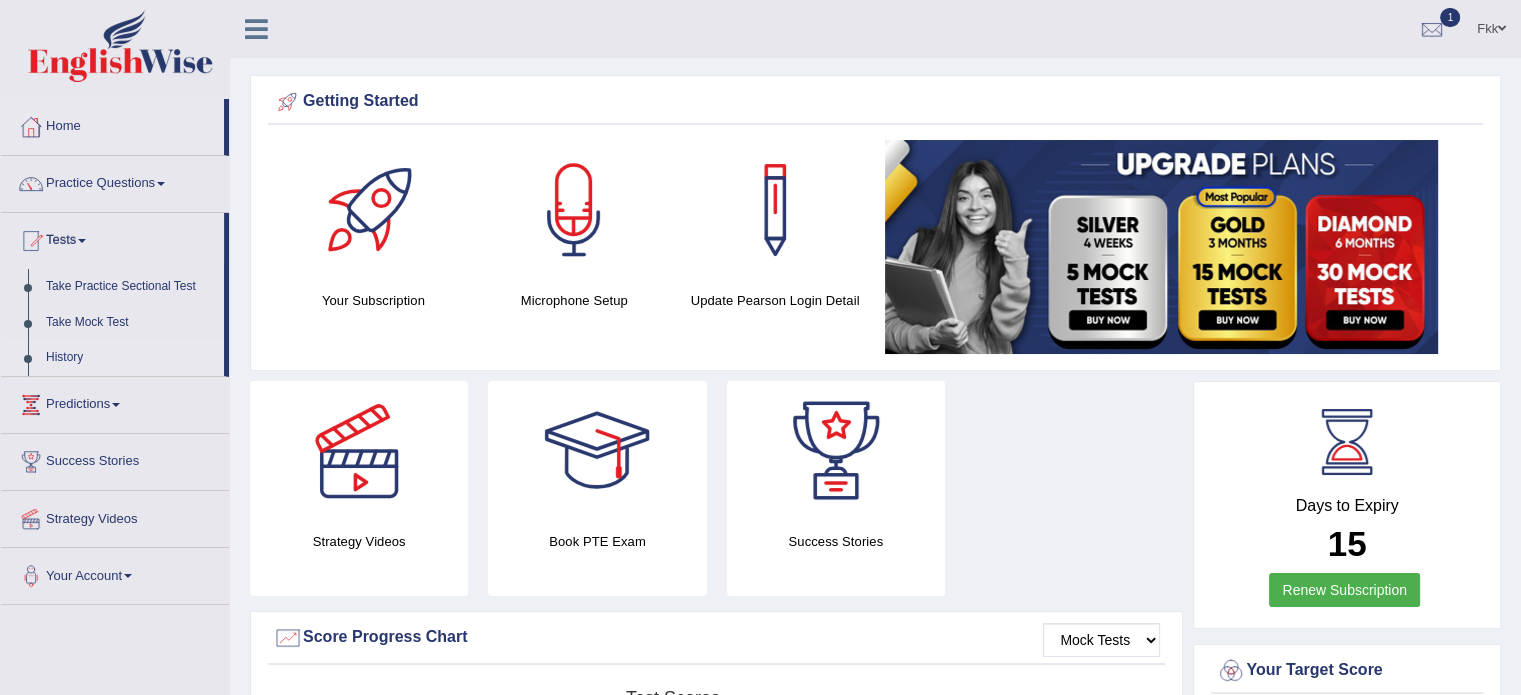 click on "History" at bounding box center [130, 358] 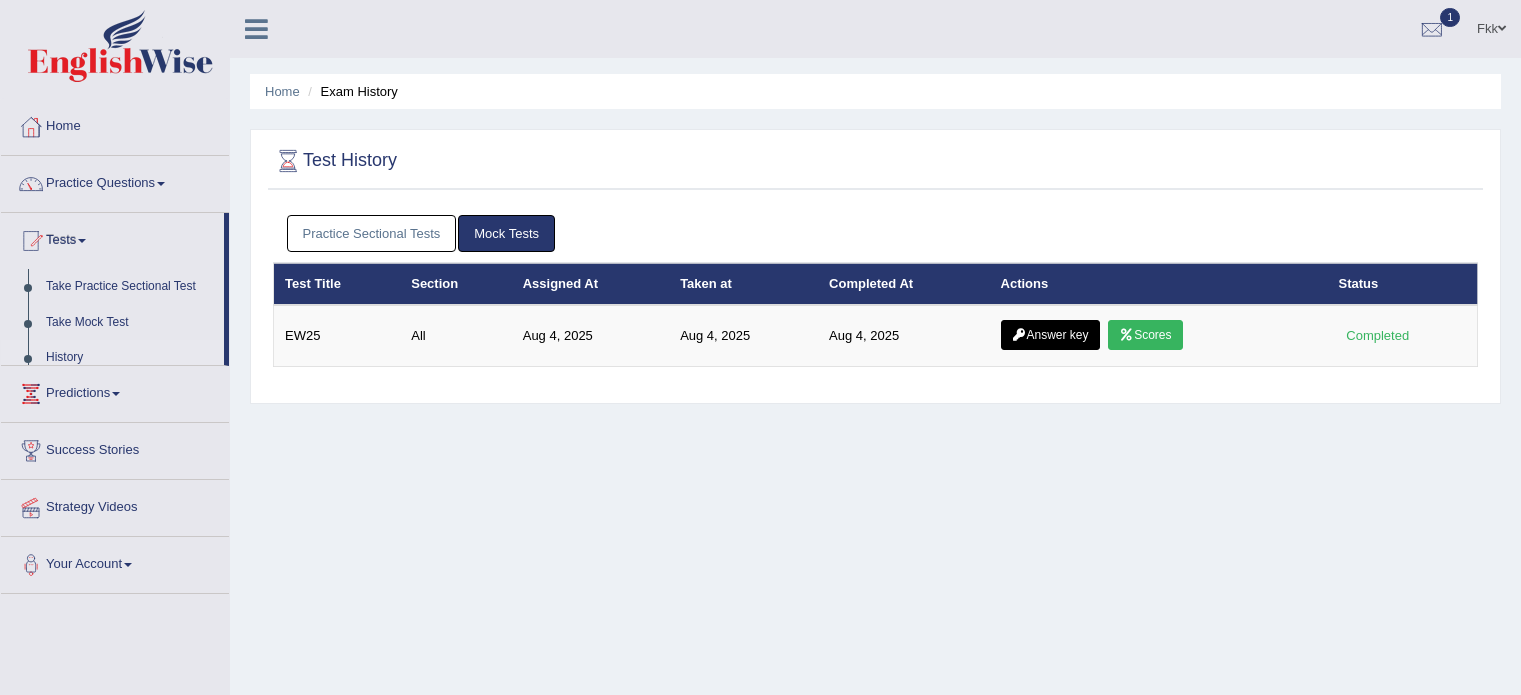 scroll, scrollTop: 0, scrollLeft: 0, axis: both 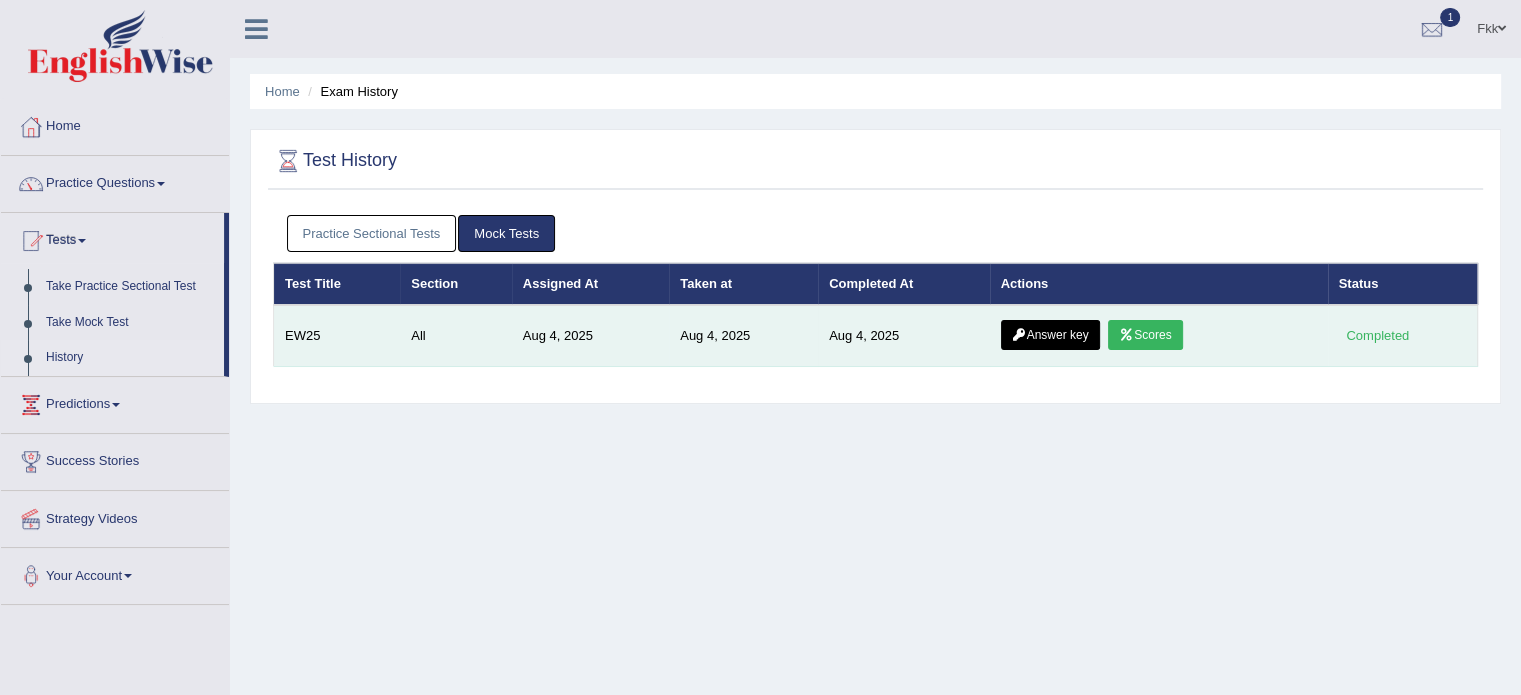 click on "Answer key    Scores" at bounding box center (1159, 336) 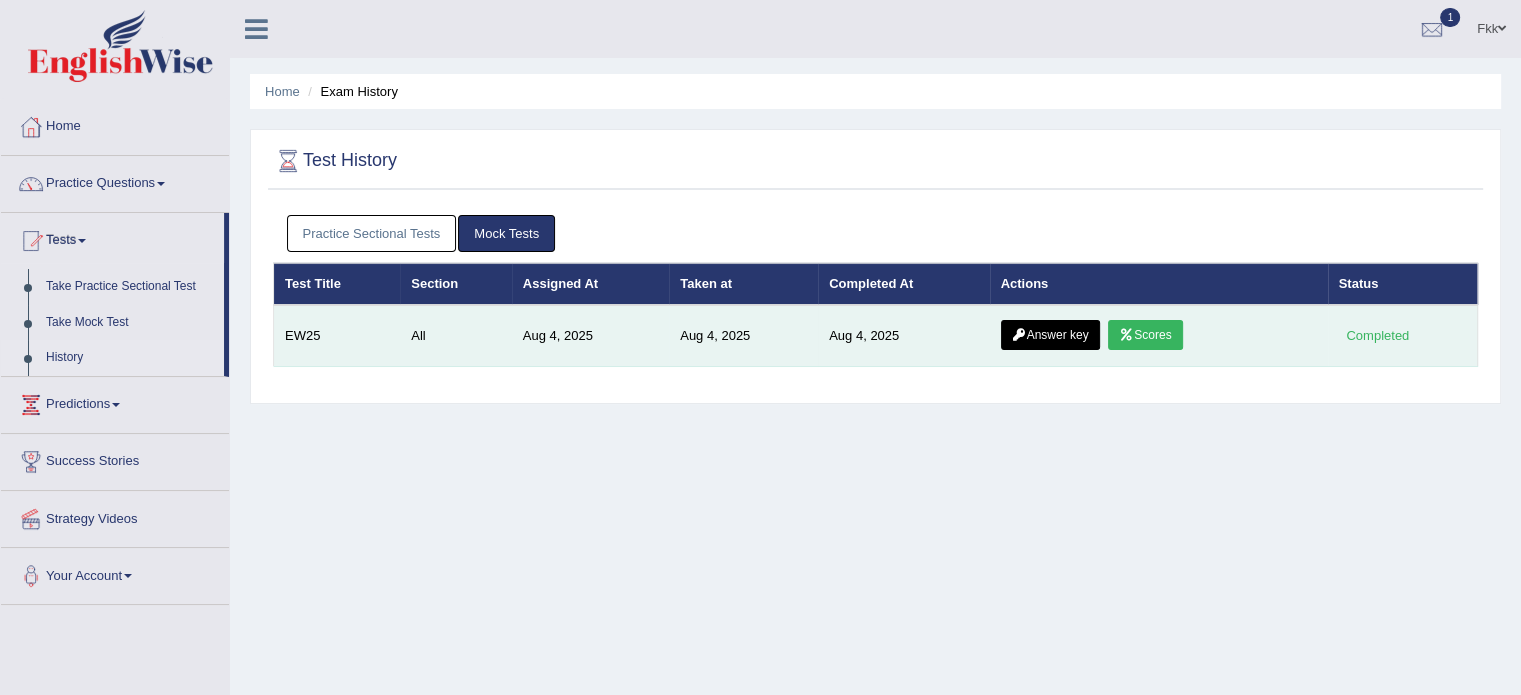 click on "Scores" at bounding box center (1145, 335) 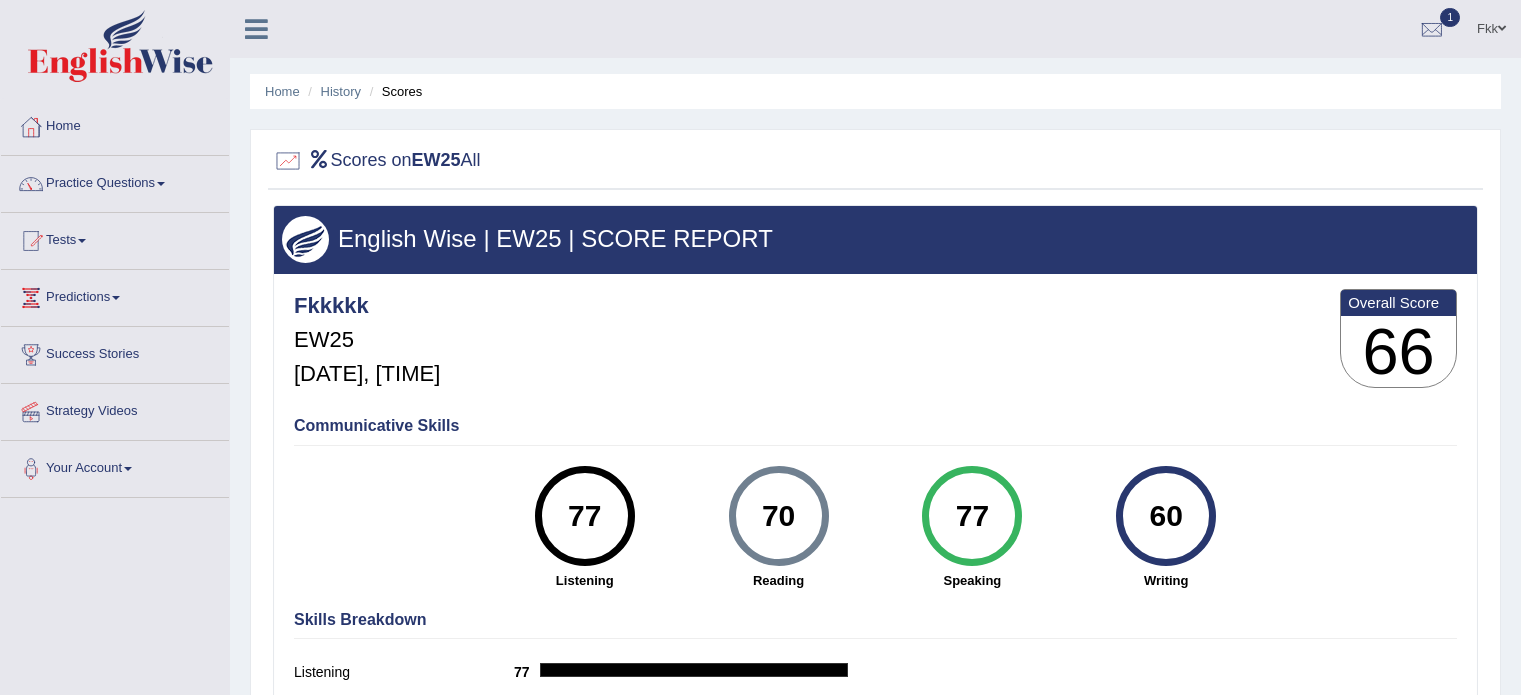 scroll, scrollTop: 0, scrollLeft: 0, axis: both 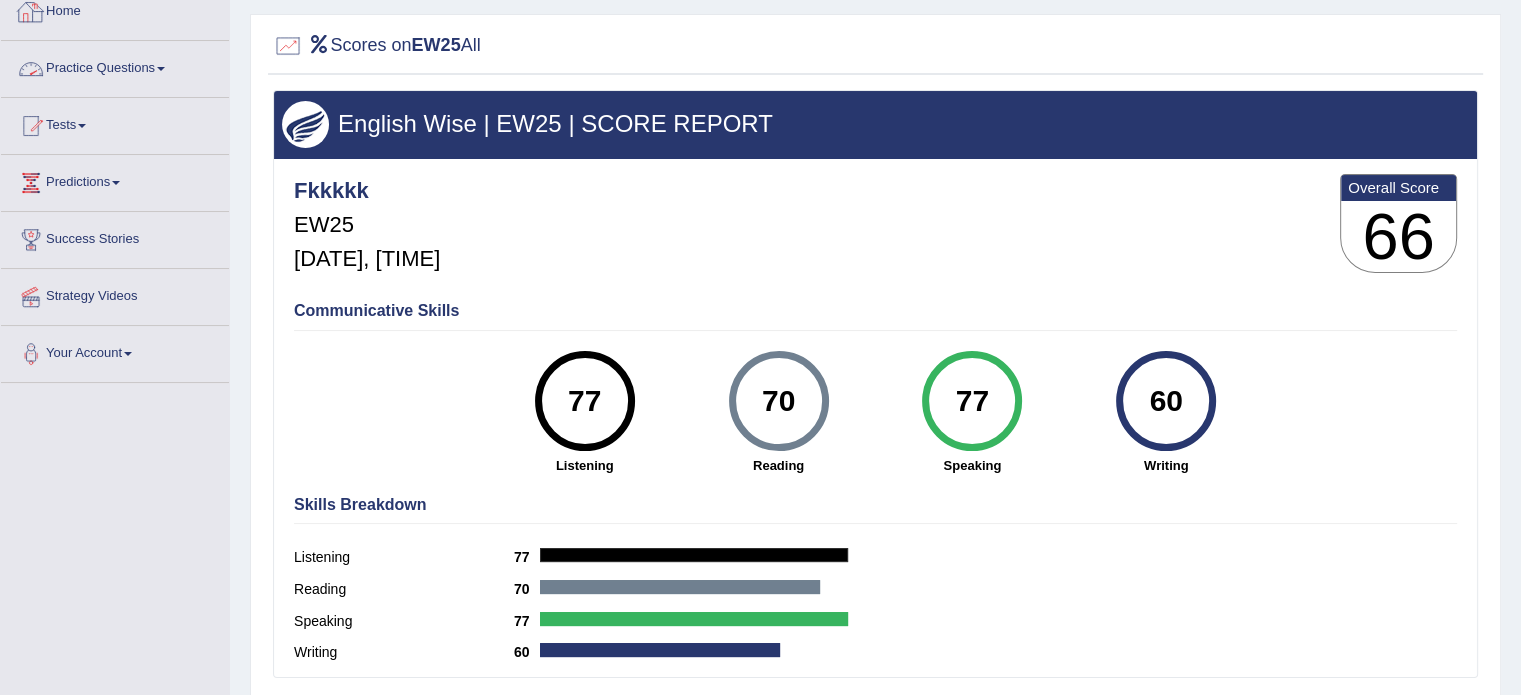 click on "Home" at bounding box center (115, 9) 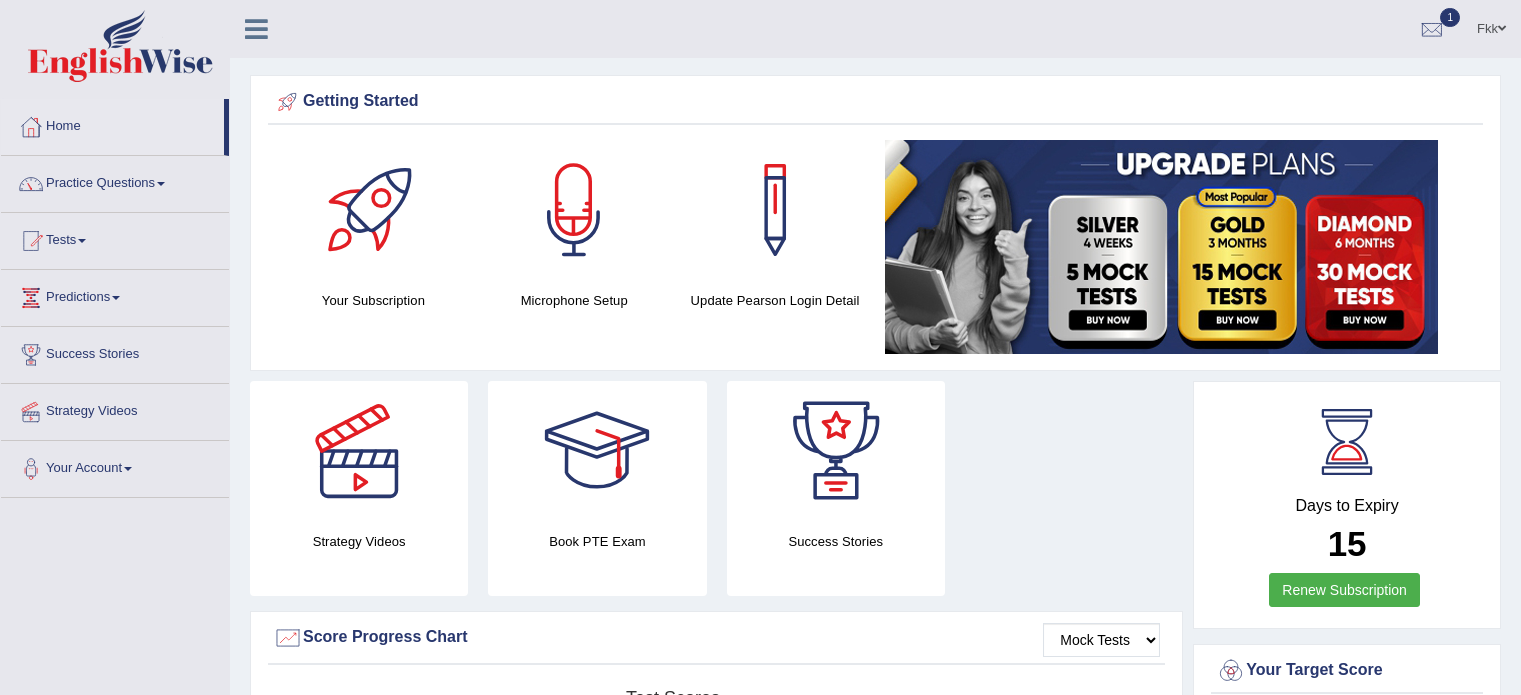 scroll, scrollTop: 0, scrollLeft: 0, axis: both 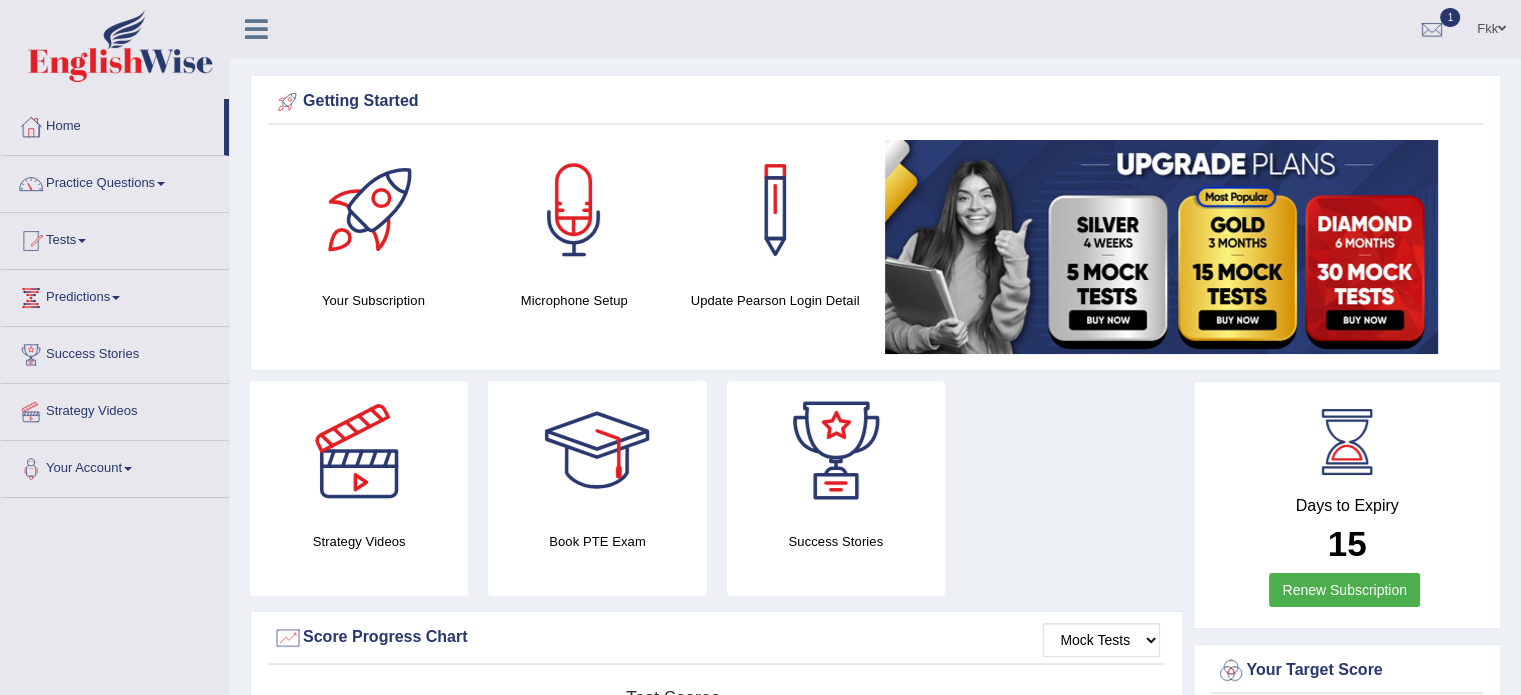 click on "Getting Started
Your Subscription
Microphone Setup
Update Pearson Login Detail
×" at bounding box center [875, 223] 